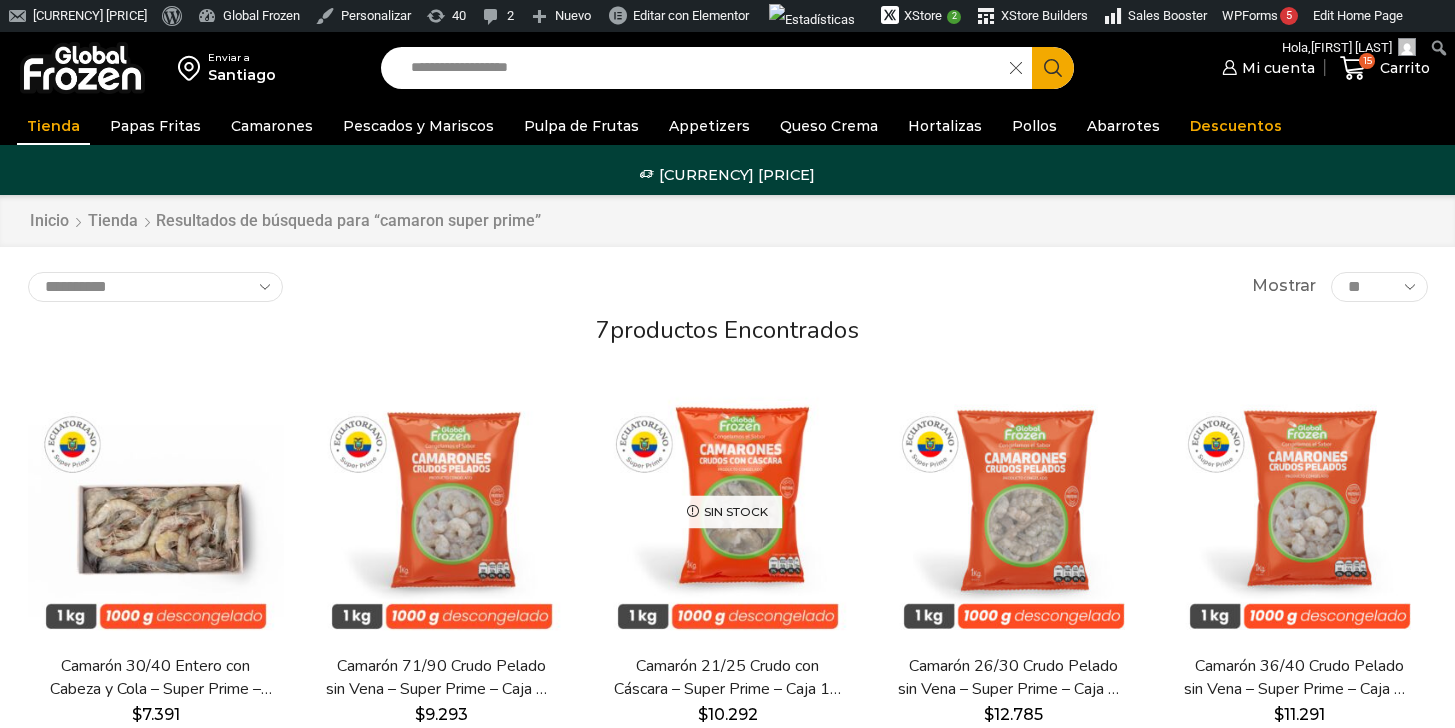 scroll, scrollTop: 0, scrollLeft: 0, axis: both 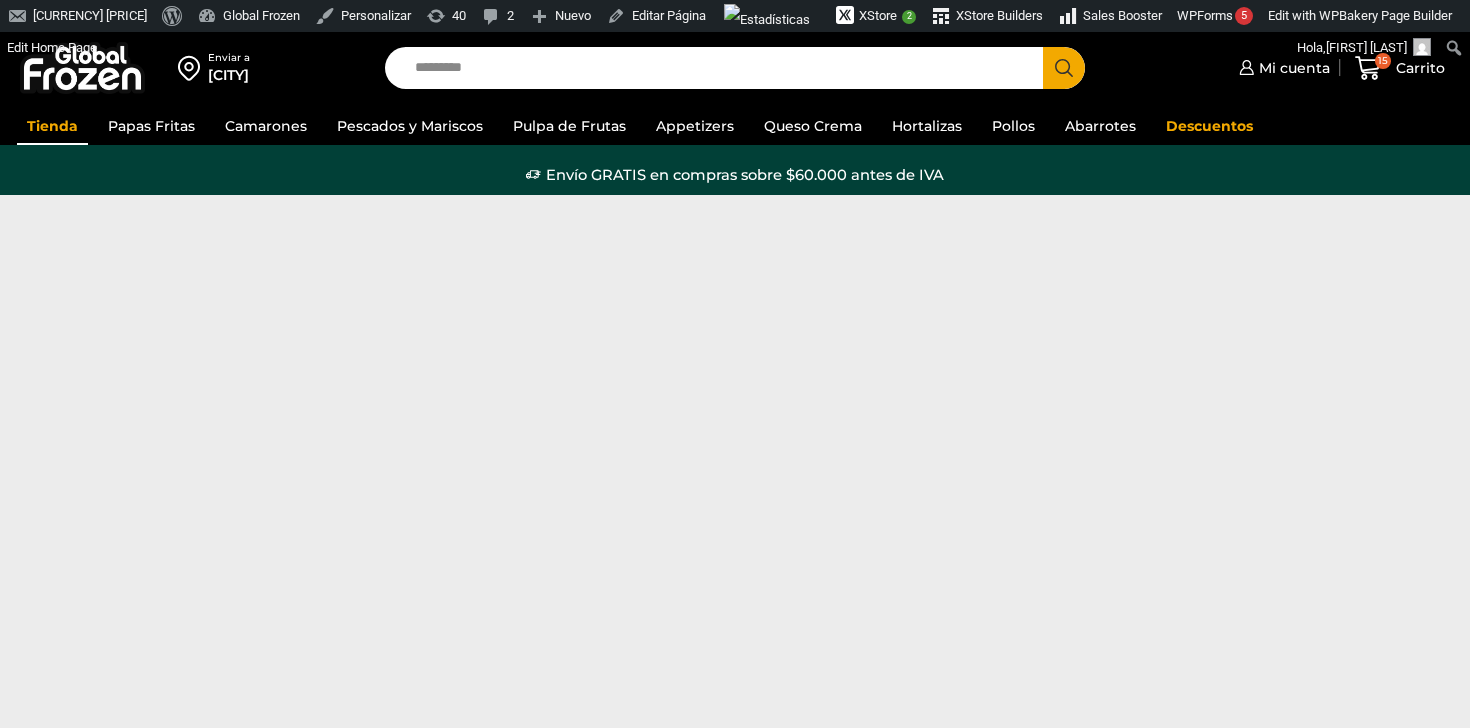 click on "Tienda" at bounding box center (52, 126) 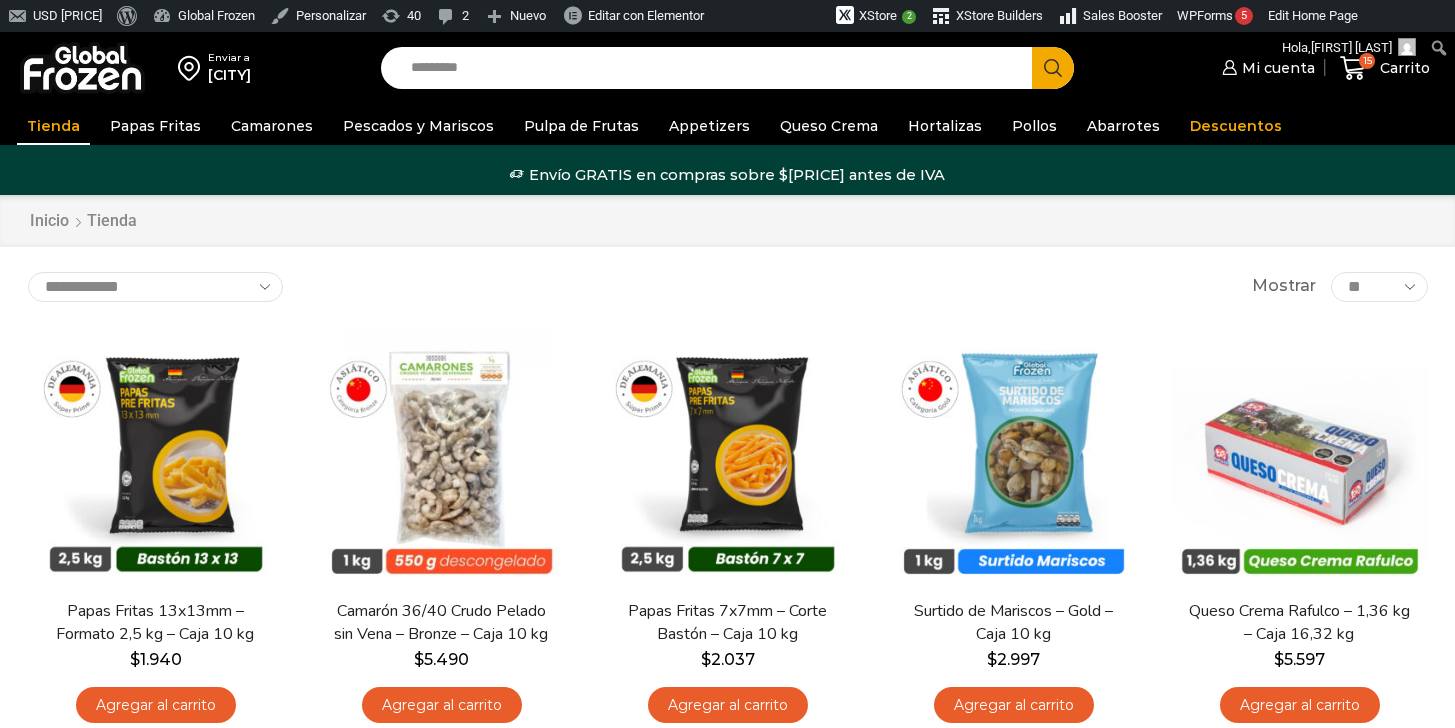 scroll, scrollTop: 0, scrollLeft: 0, axis: both 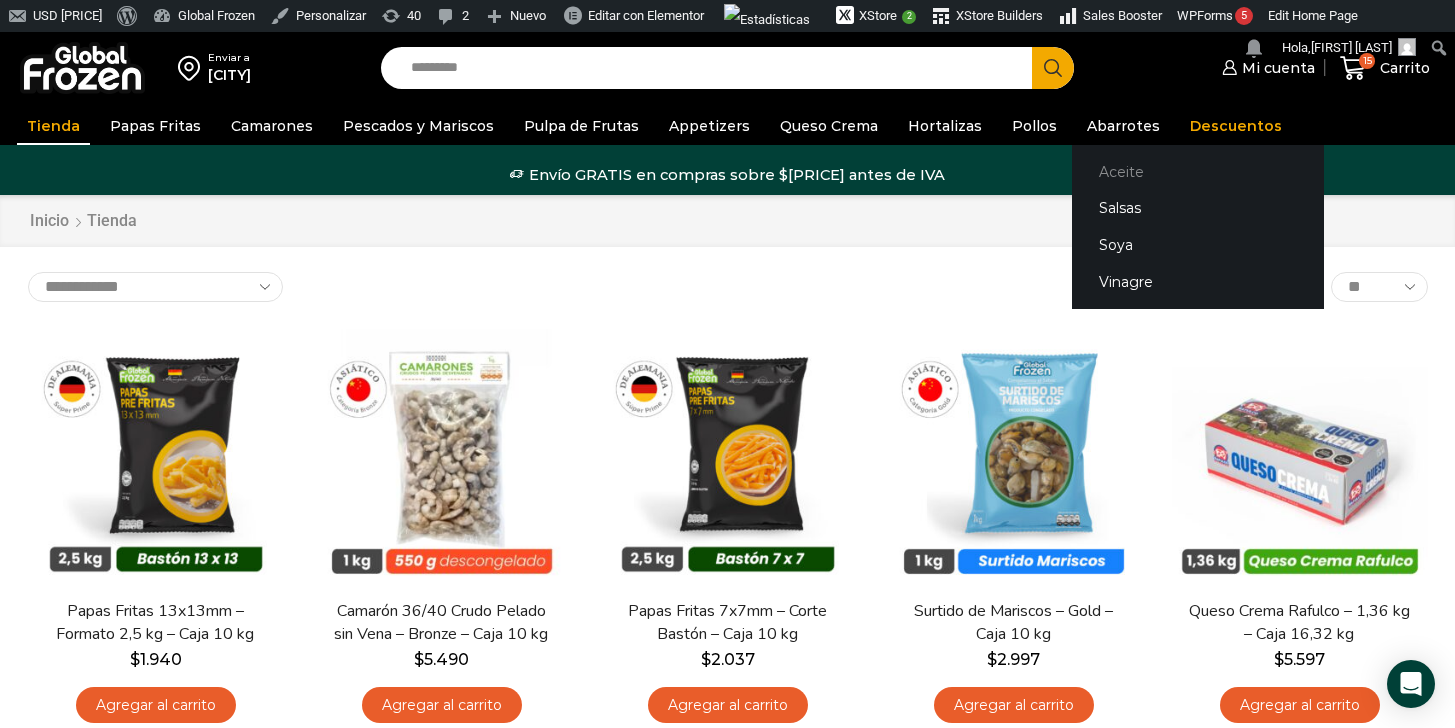 click on "Aceite" at bounding box center [1198, 171] 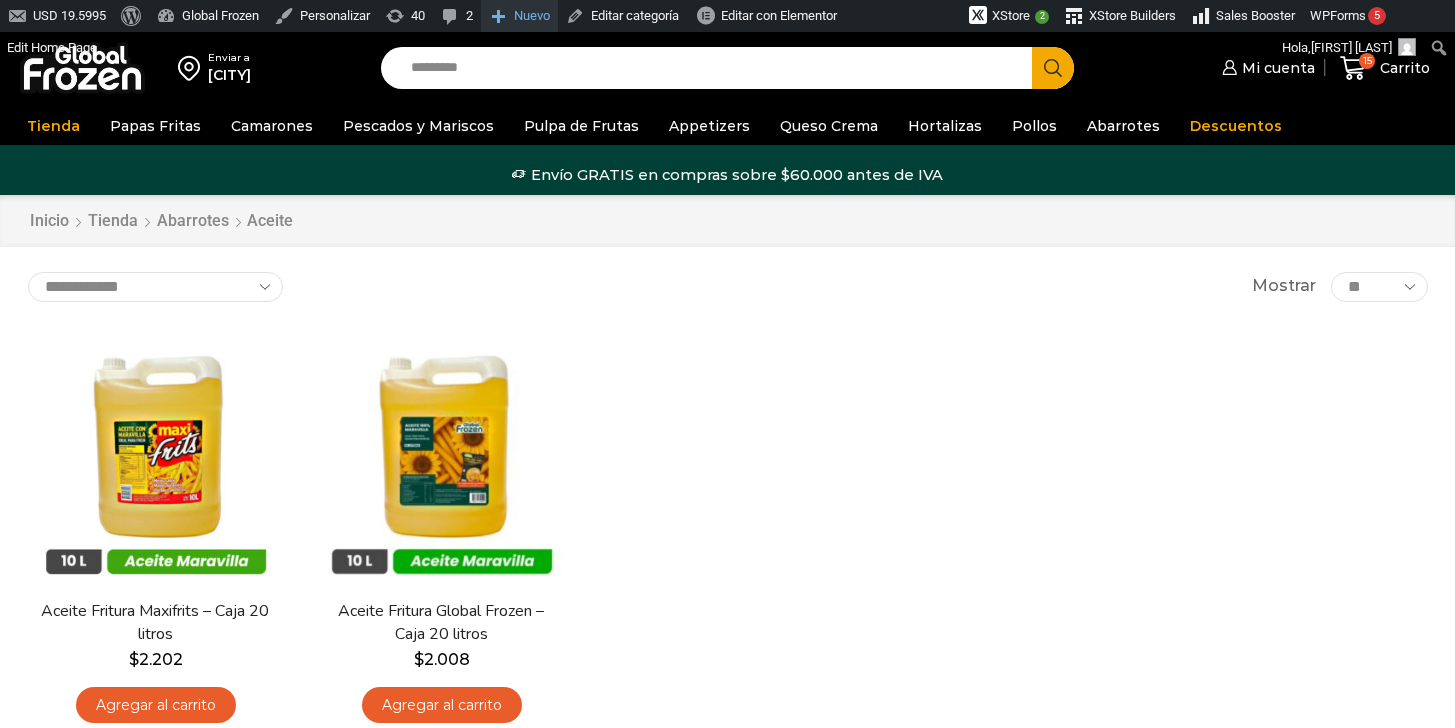 scroll, scrollTop: 0, scrollLeft: 0, axis: both 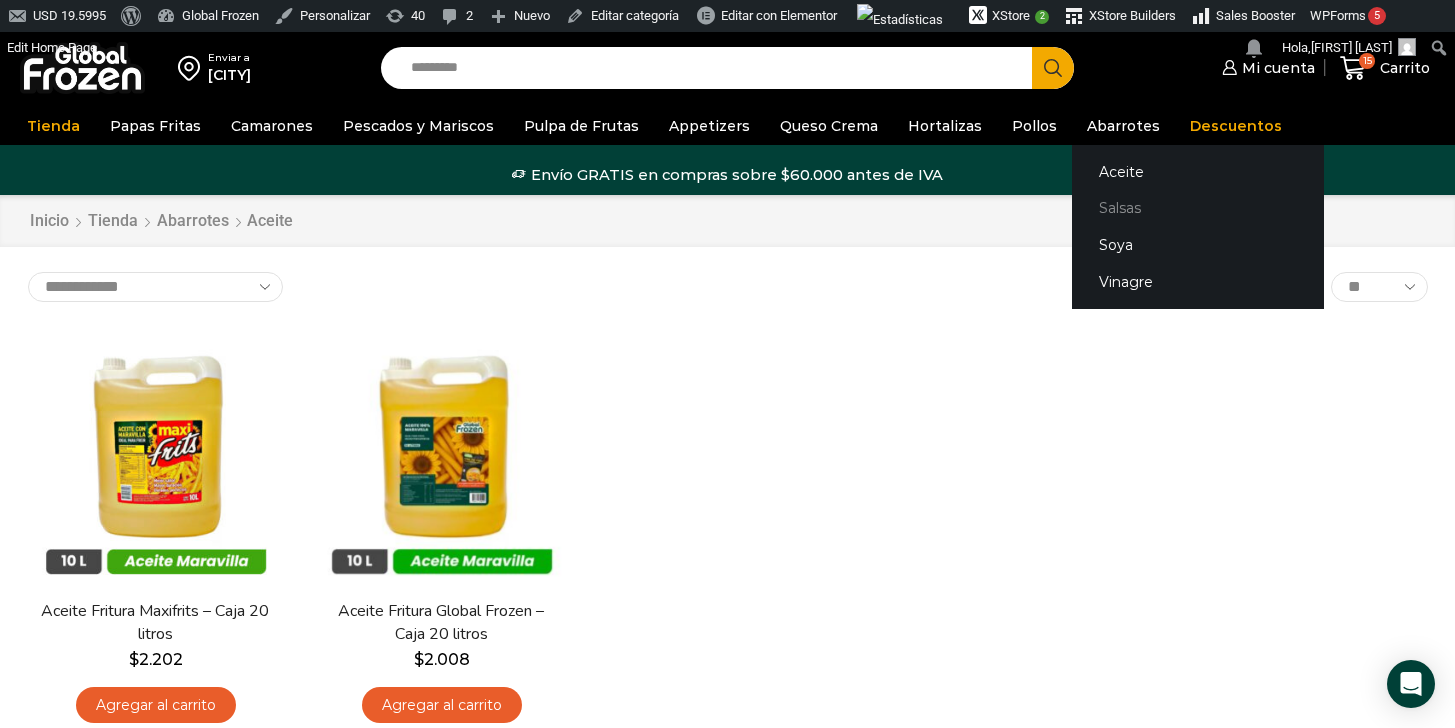 click on "Salsas" at bounding box center [1198, 208] 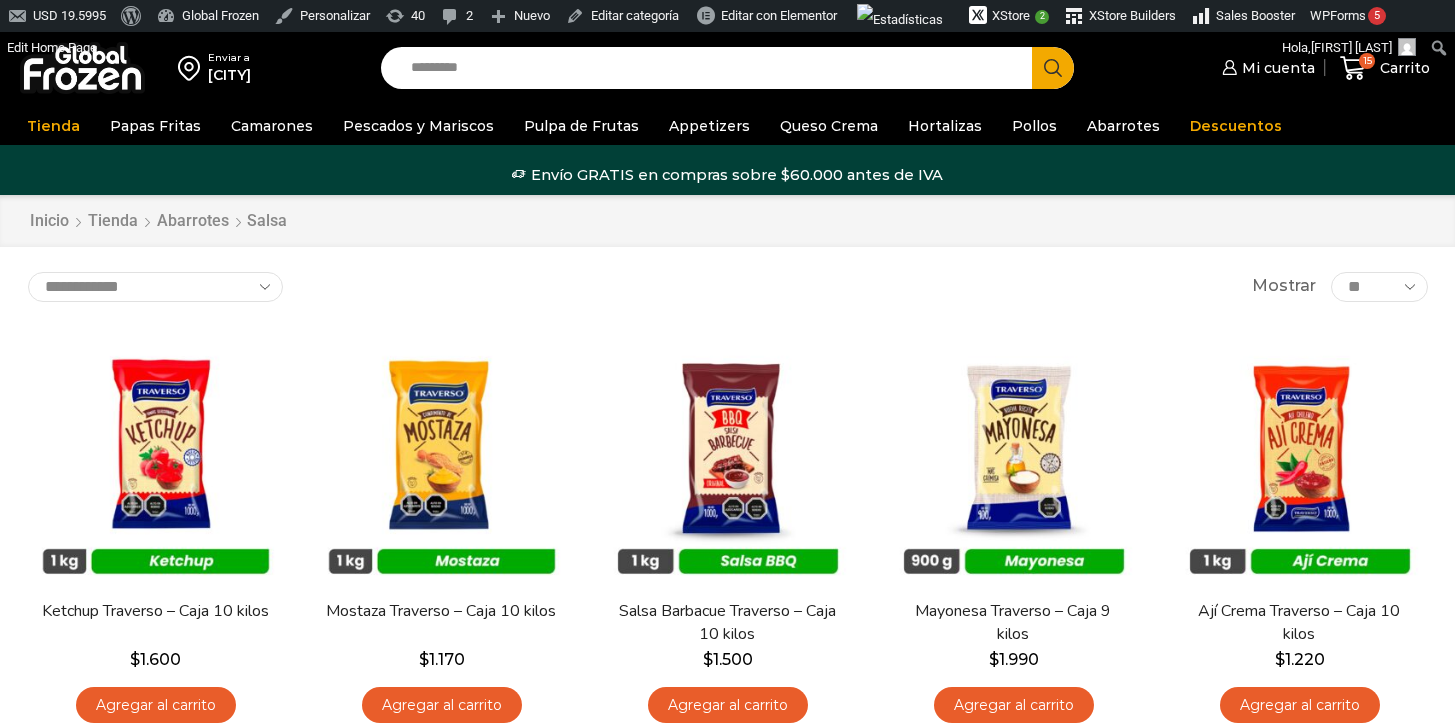 scroll, scrollTop: 0, scrollLeft: 0, axis: both 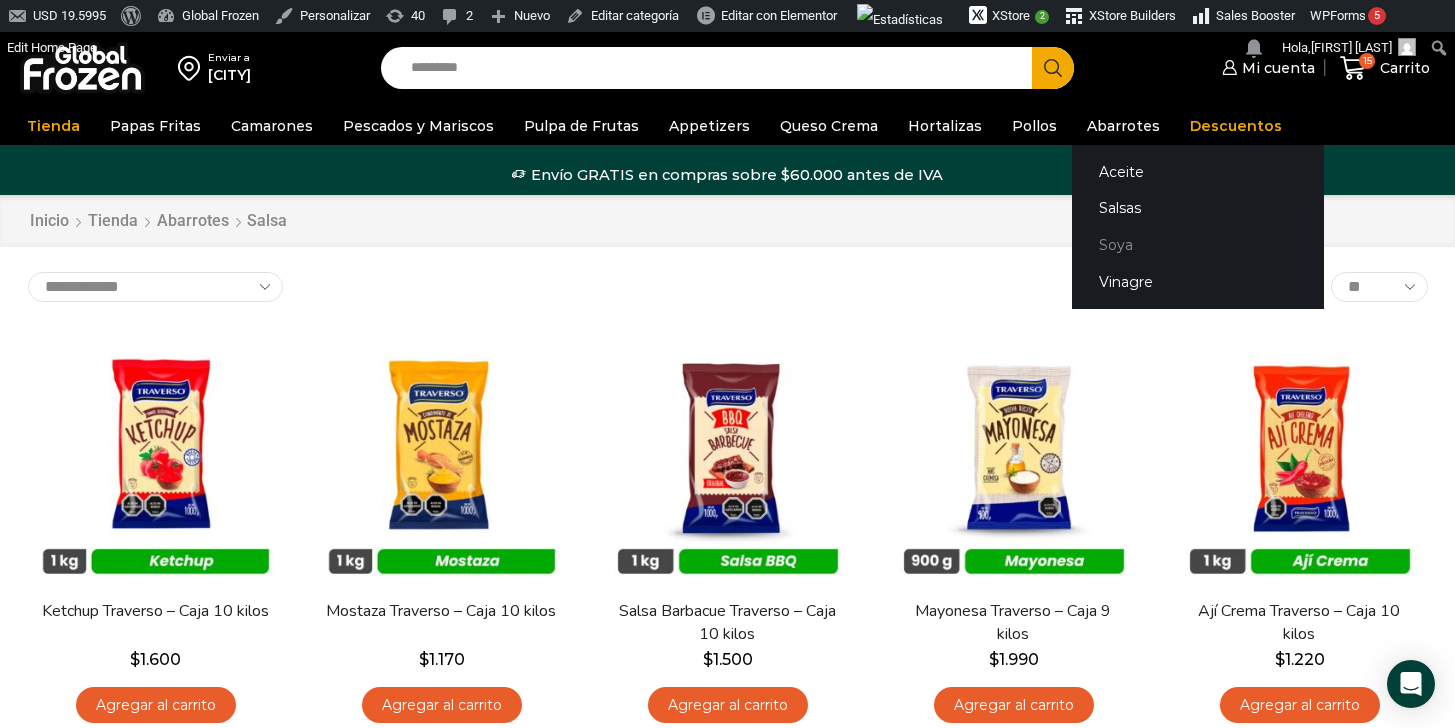 click on "Soya" at bounding box center [1198, 245] 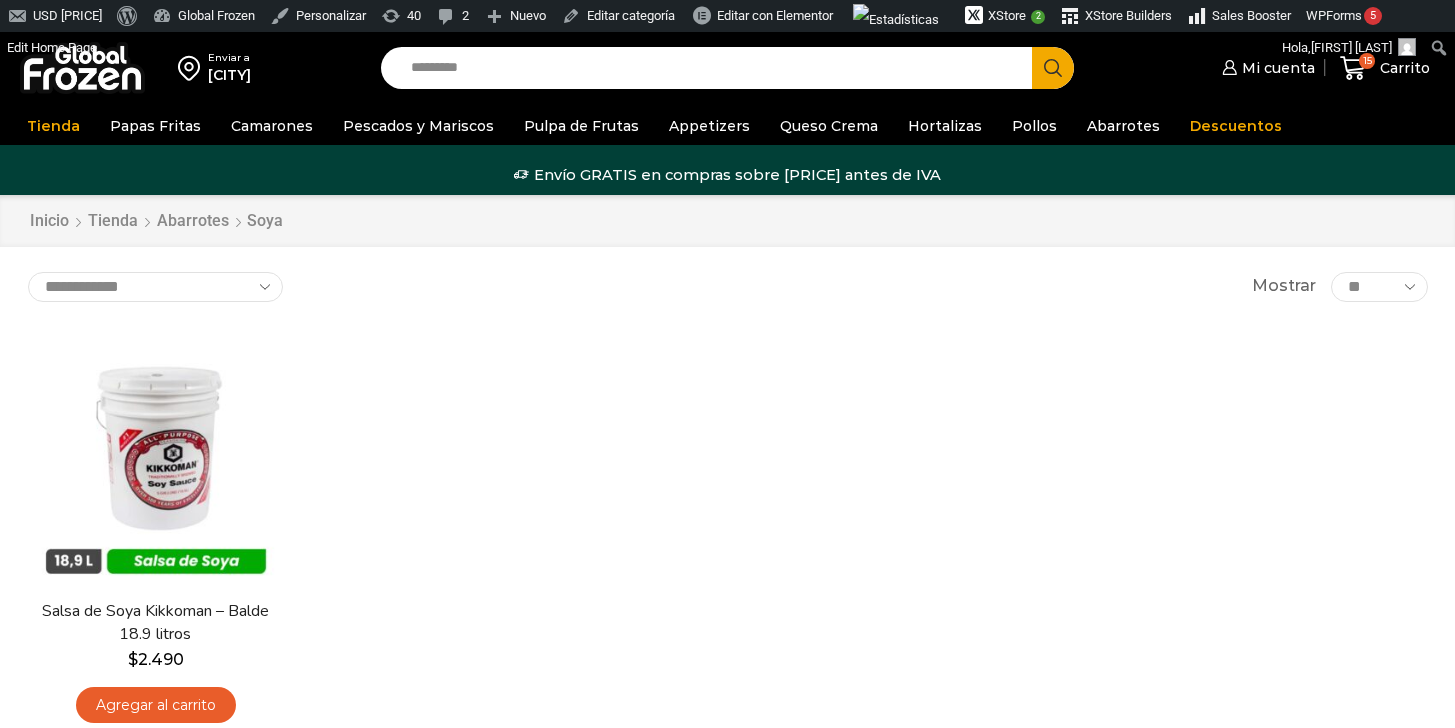 scroll, scrollTop: 0, scrollLeft: 0, axis: both 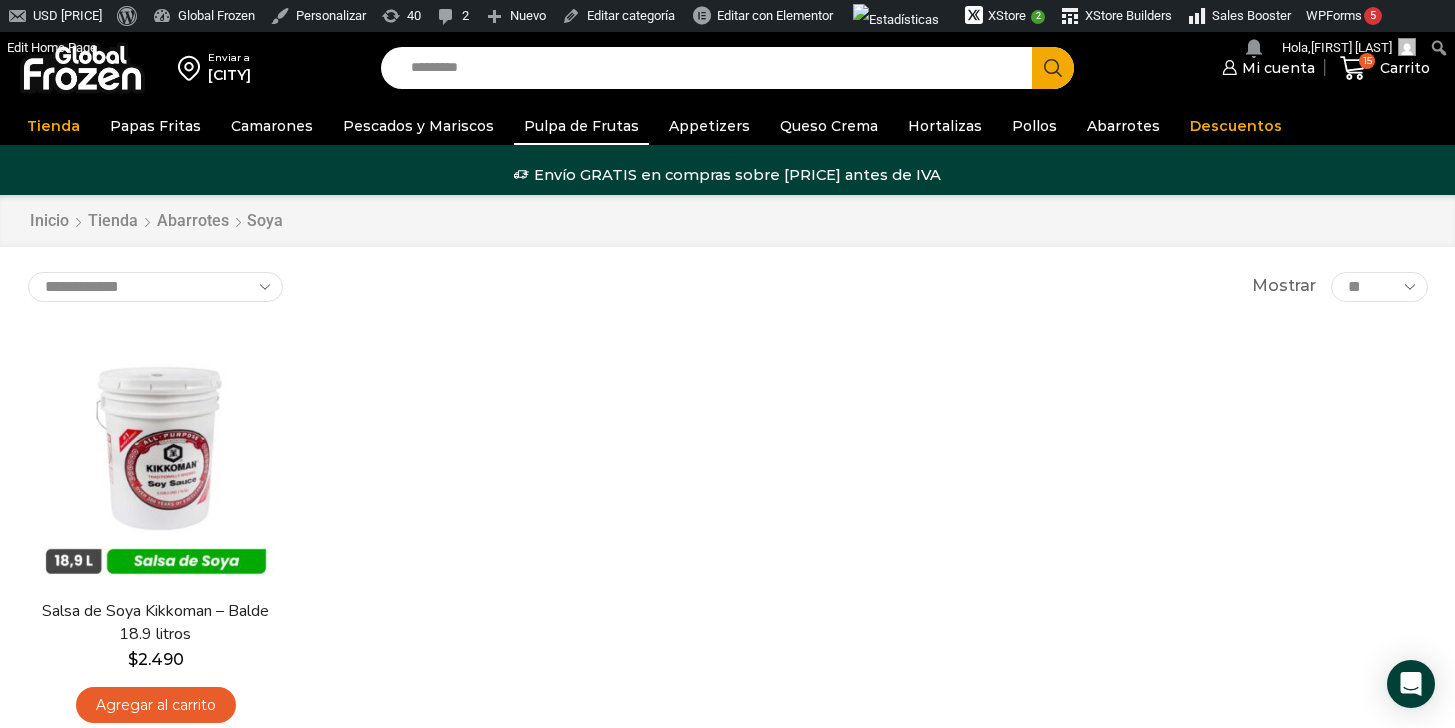 click on "Pulpa de Frutas" at bounding box center [581, 126] 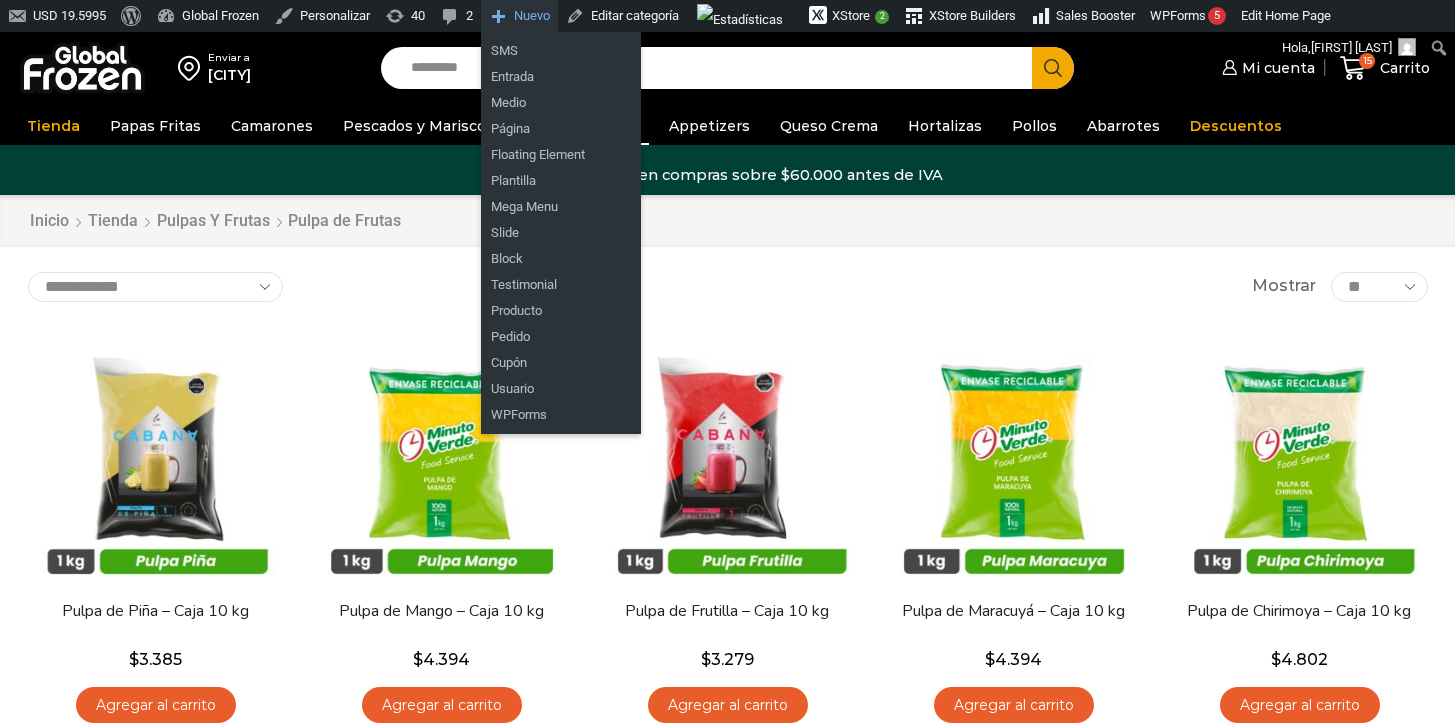 scroll, scrollTop: 0, scrollLeft: 0, axis: both 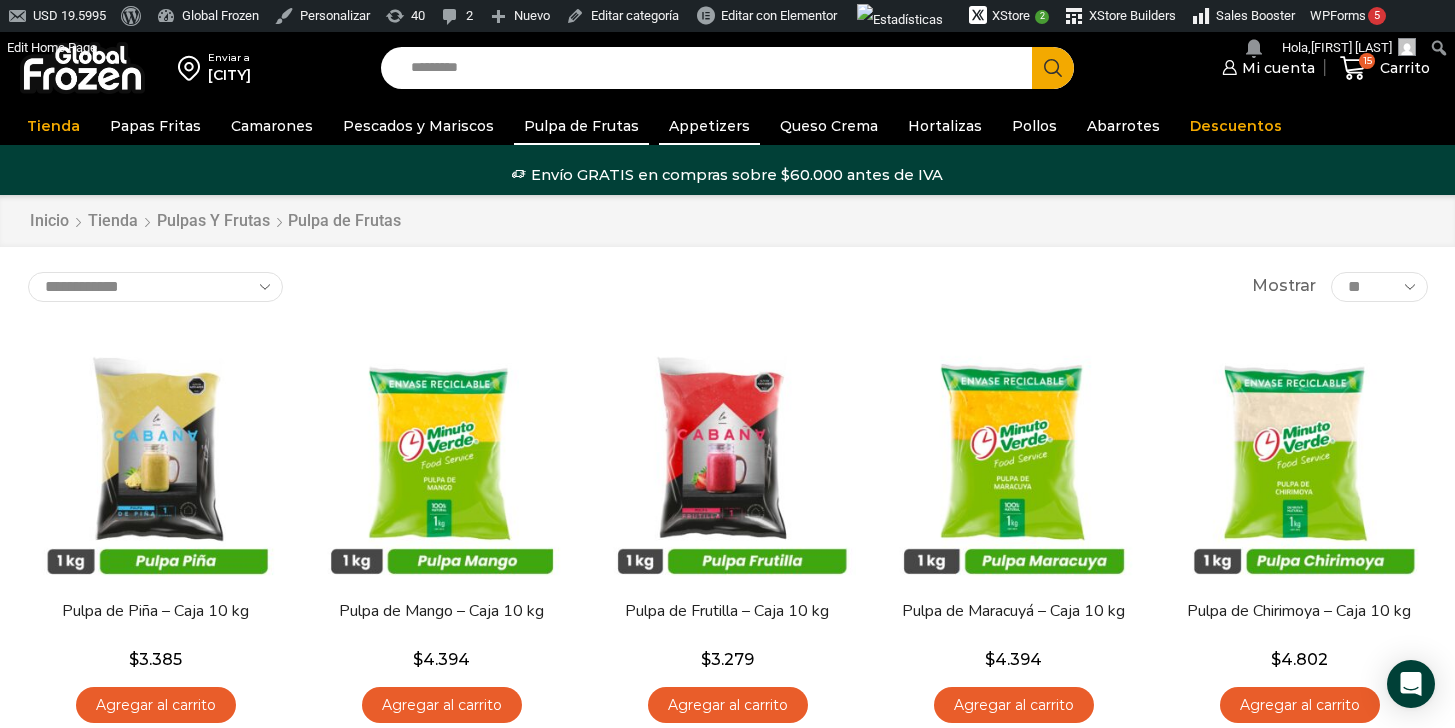 click on "Appetizers" at bounding box center (709, 126) 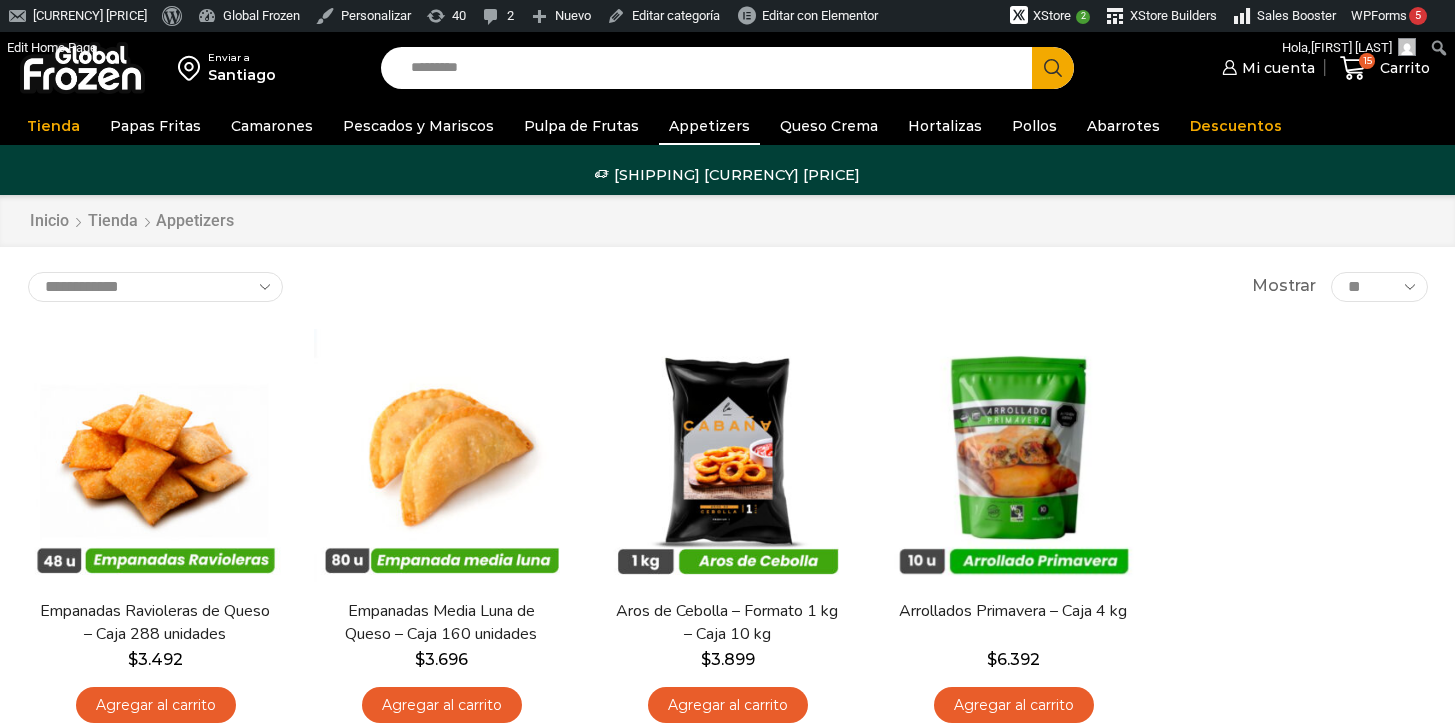 scroll, scrollTop: 0, scrollLeft: 0, axis: both 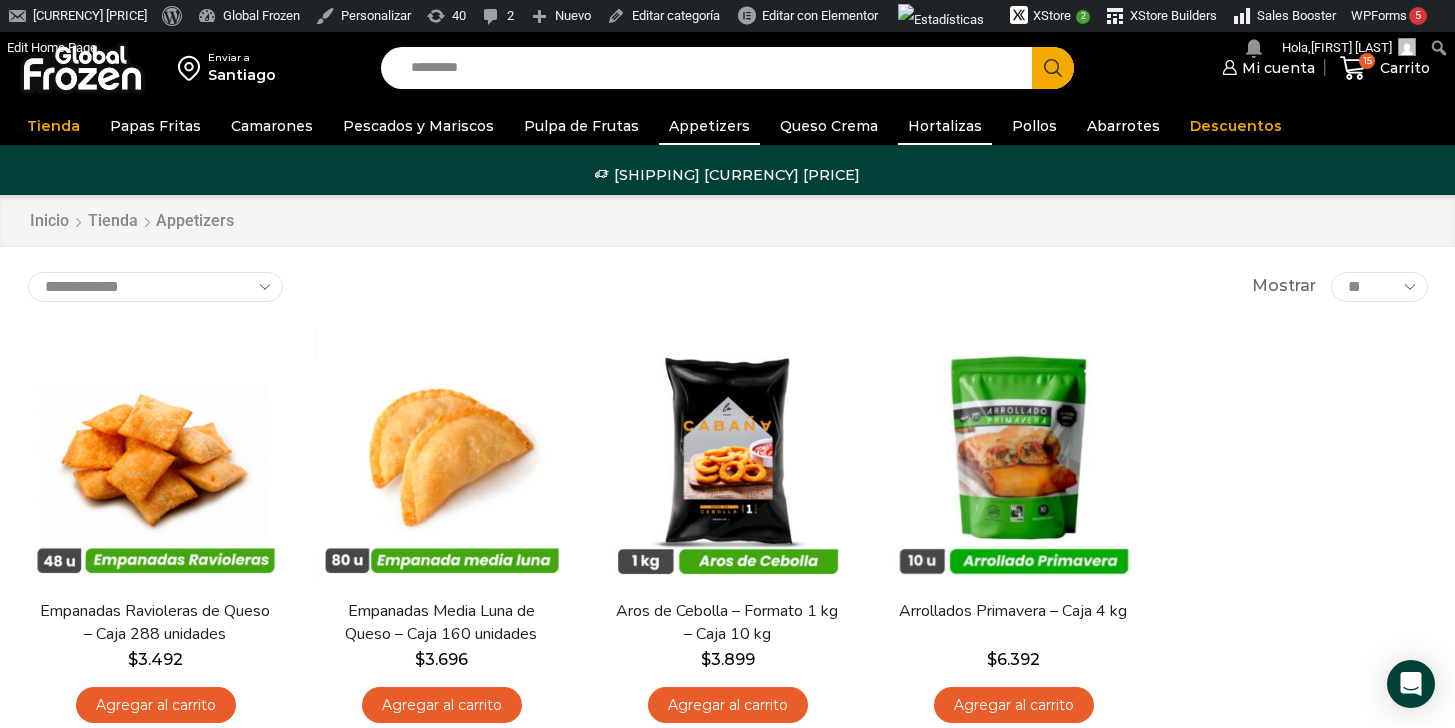 click on "Hortalizas" at bounding box center [945, 126] 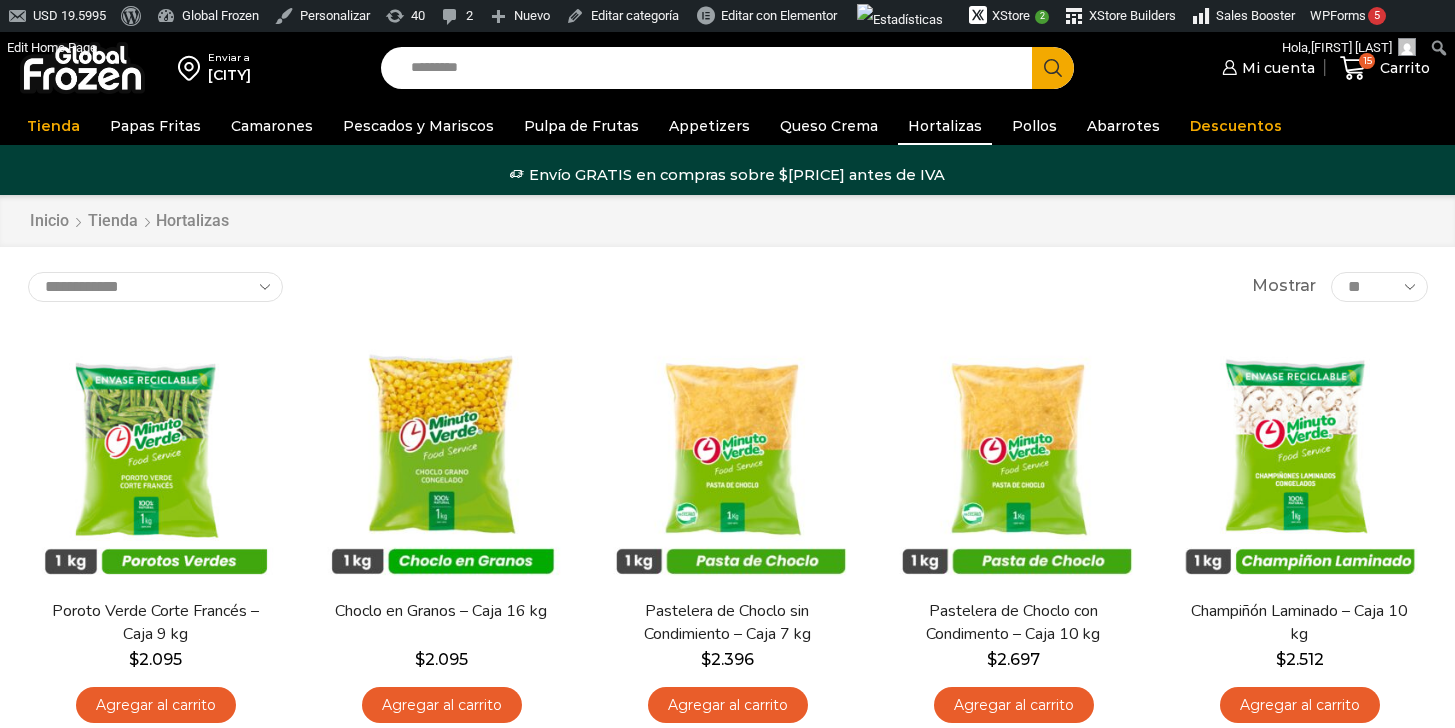 scroll, scrollTop: 0, scrollLeft: 0, axis: both 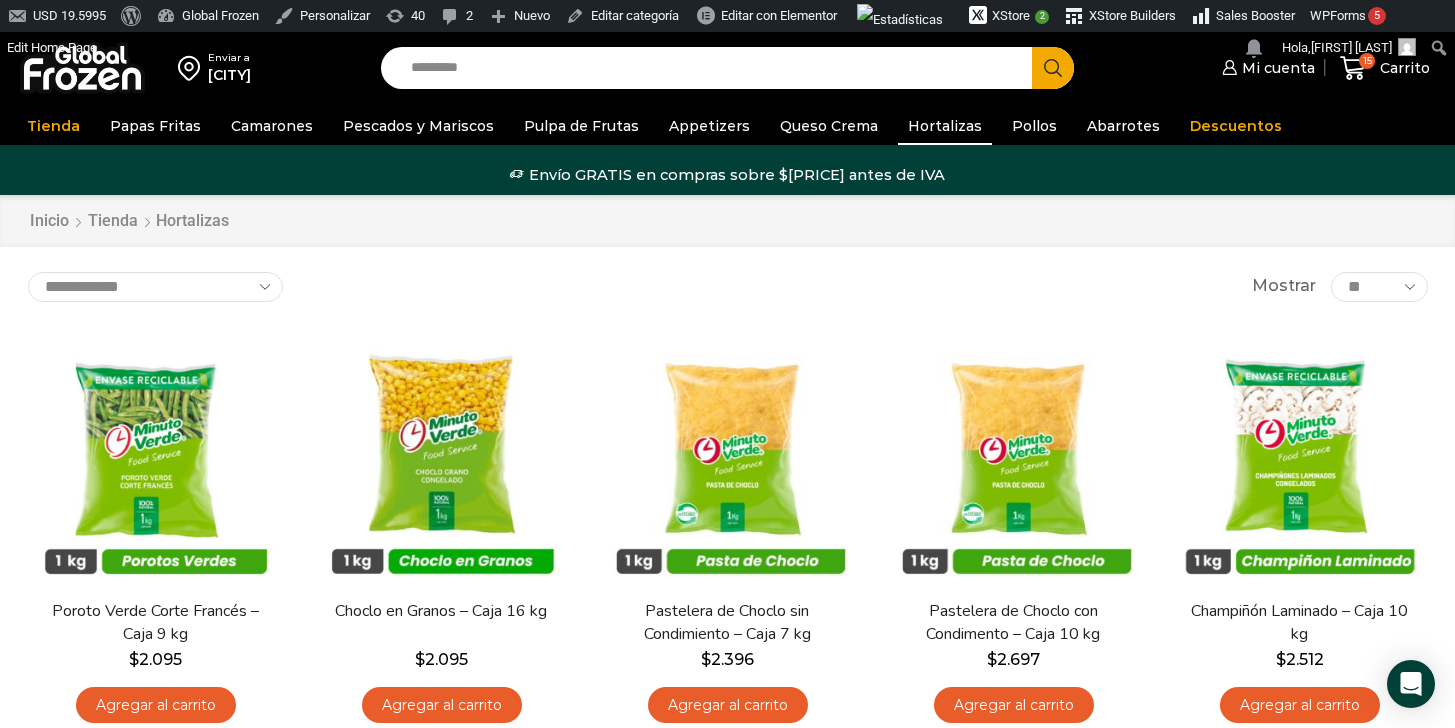 click at bounding box center [82, 68] 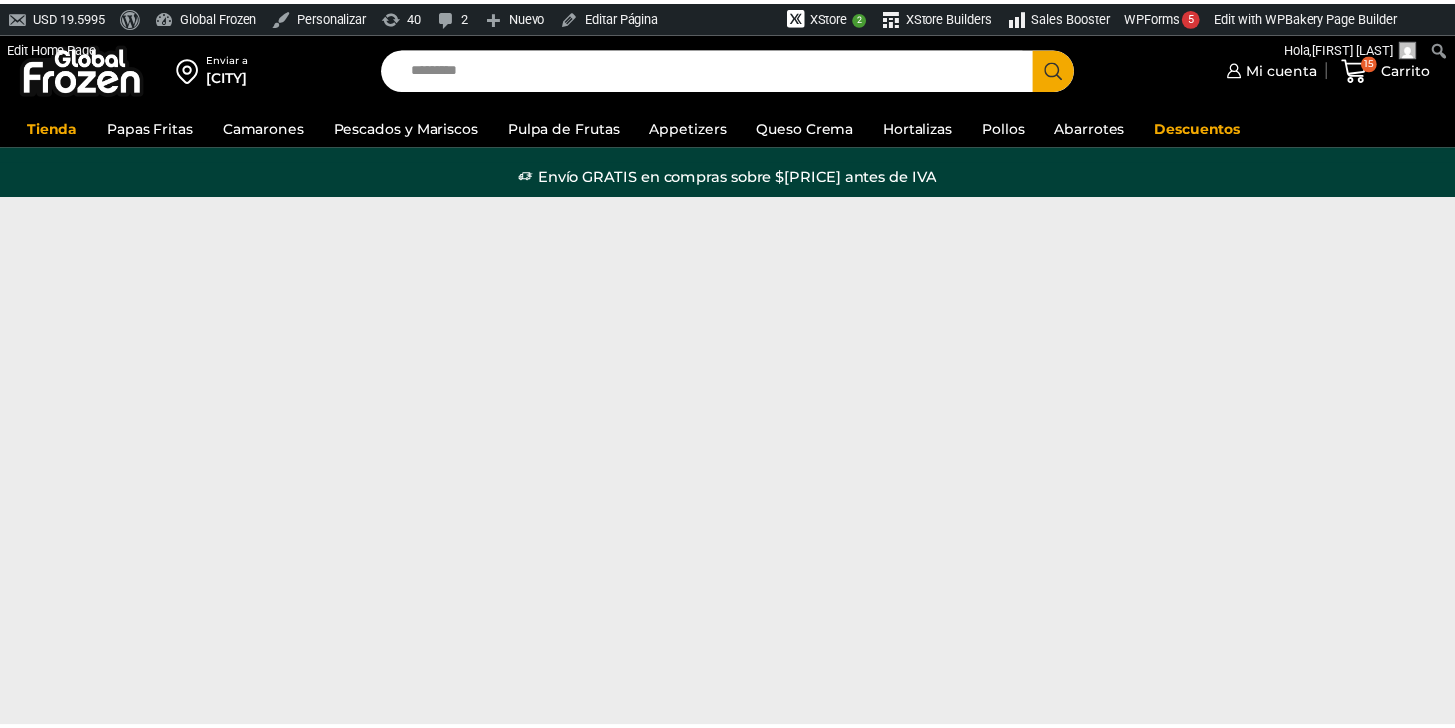 scroll, scrollTop: 0, scrollLeft: 0, axis: both 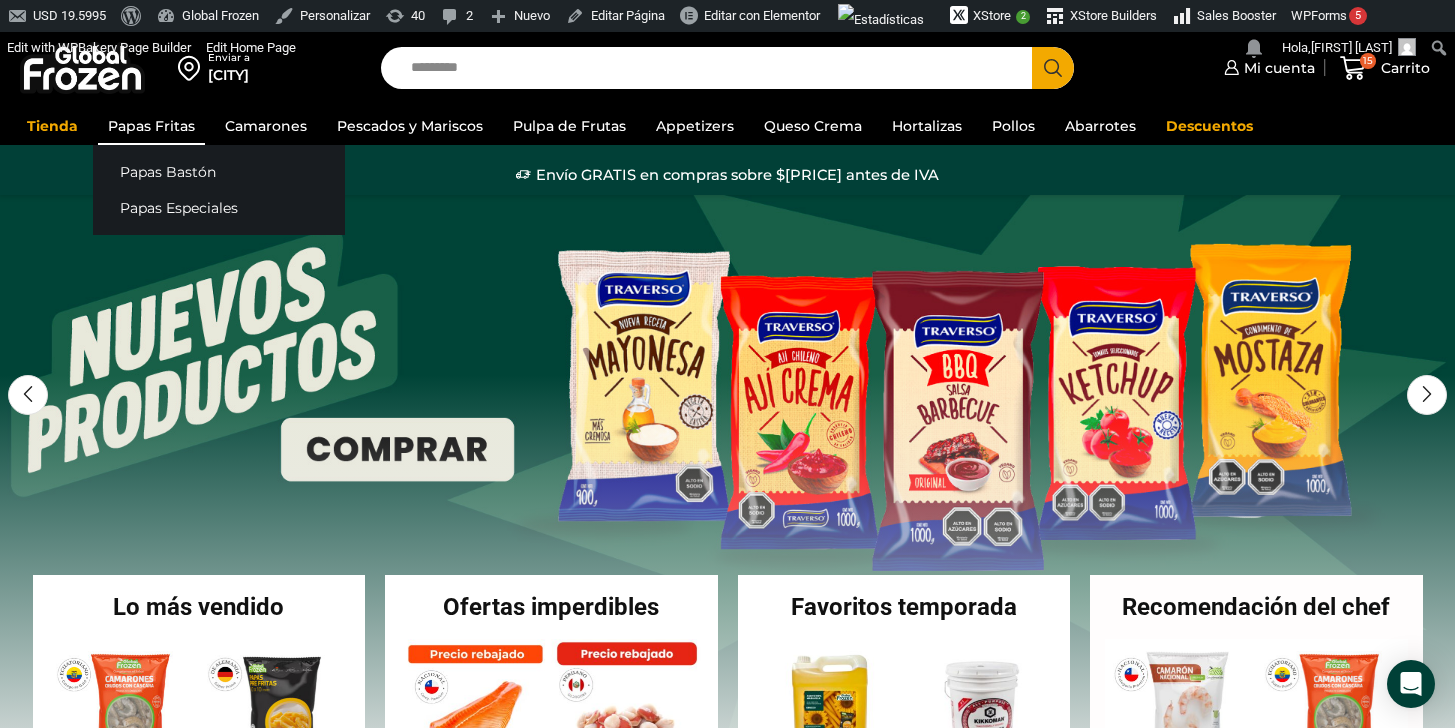 click on "Papas Fritas" at bounding box center [151, 126] 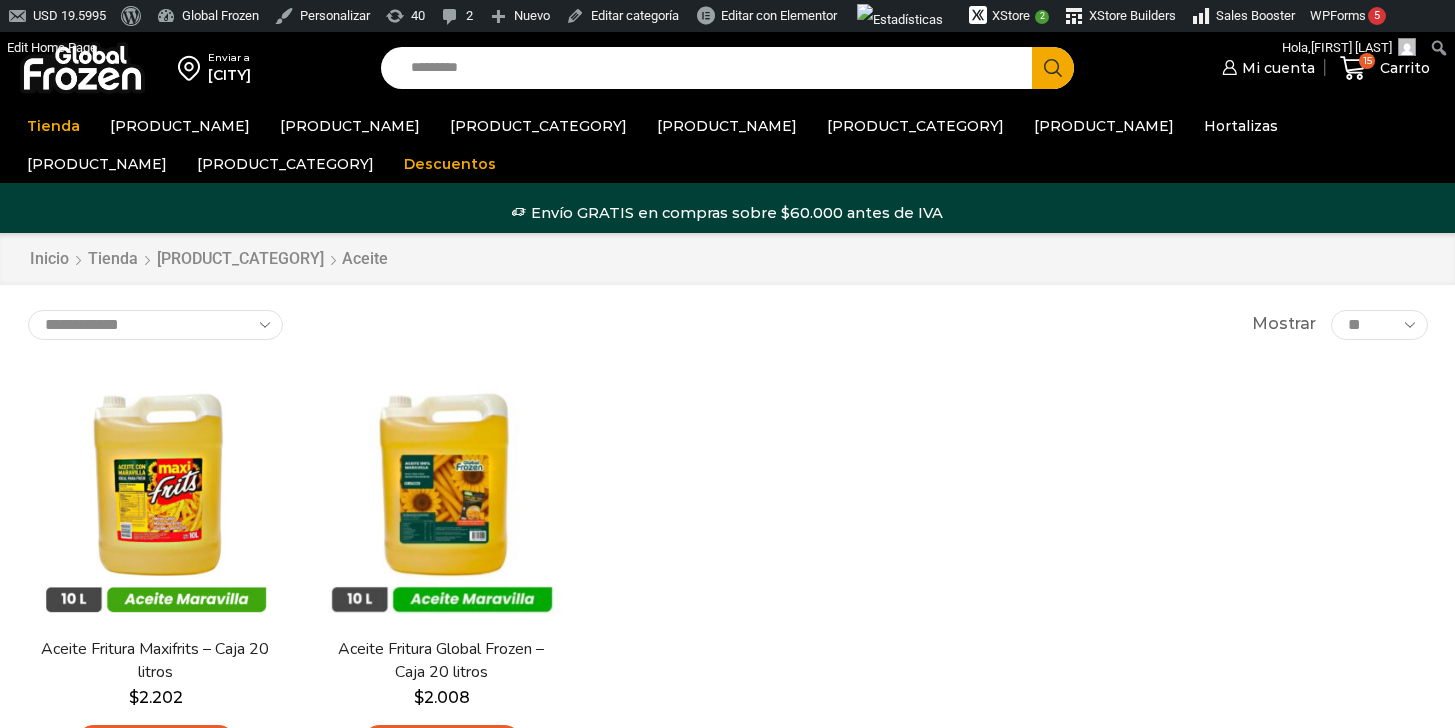 scroll, scrollTop: 0, scrollLeft: 0, axis: both 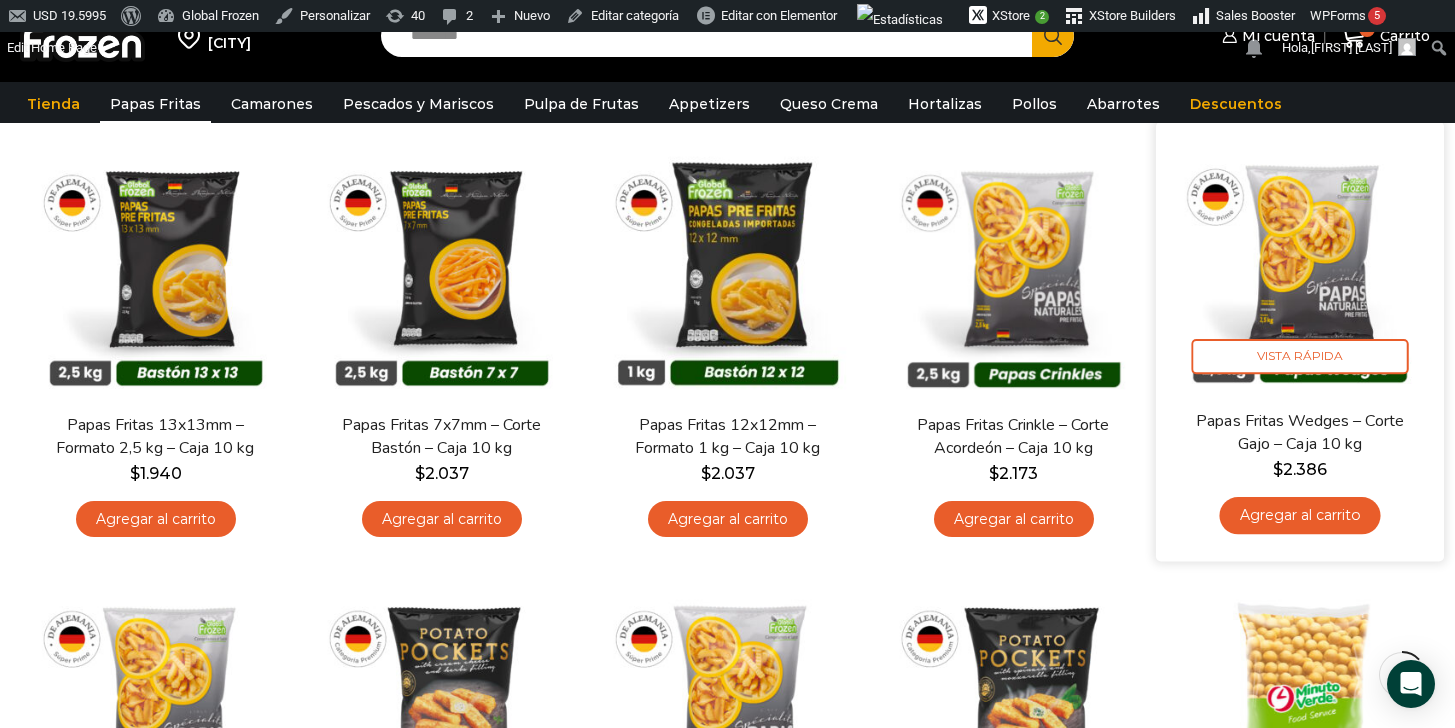 click on "Agregar al carrito" at bounding box center [1299, 515] 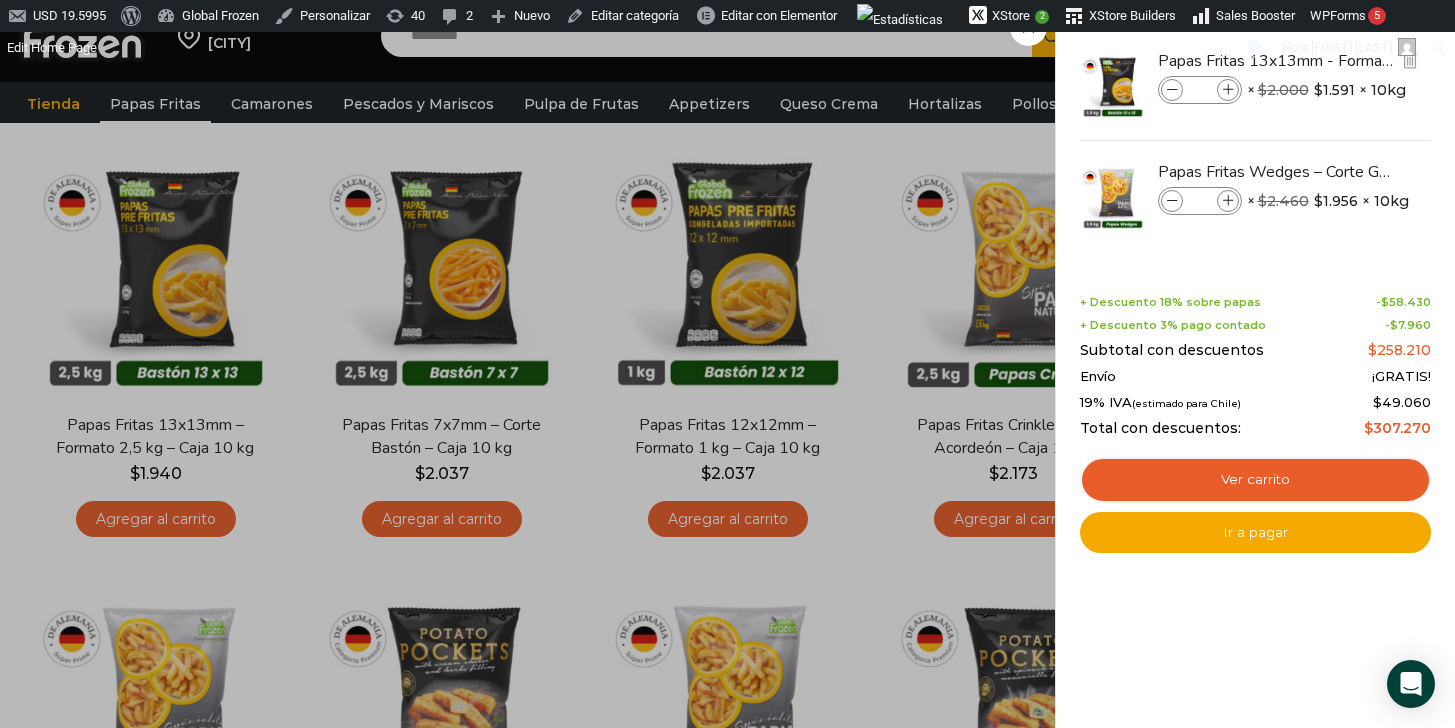 scroll, scrollTop: 0, scrollLeft: 0, axis: both 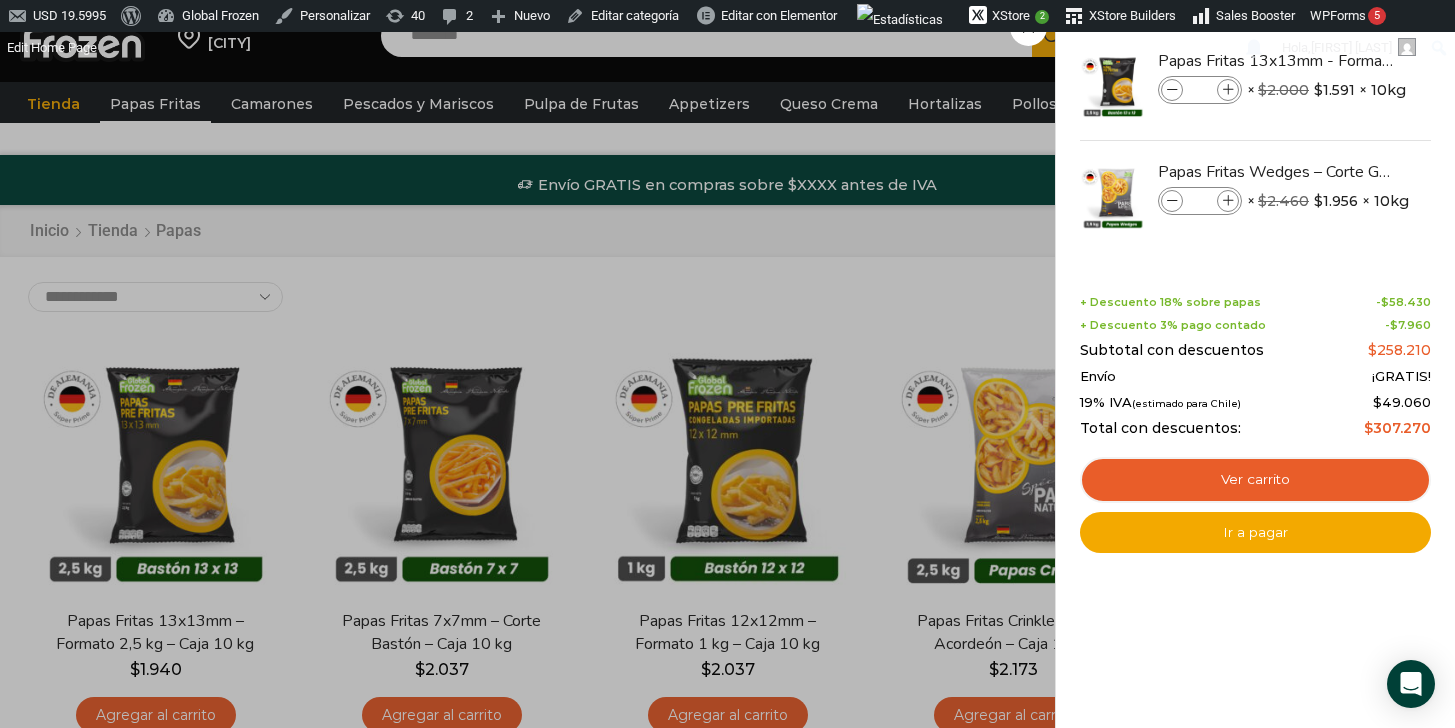 click on "16
Carrito
16
16
Shopping Cart" at bounding box center (1385, 36) 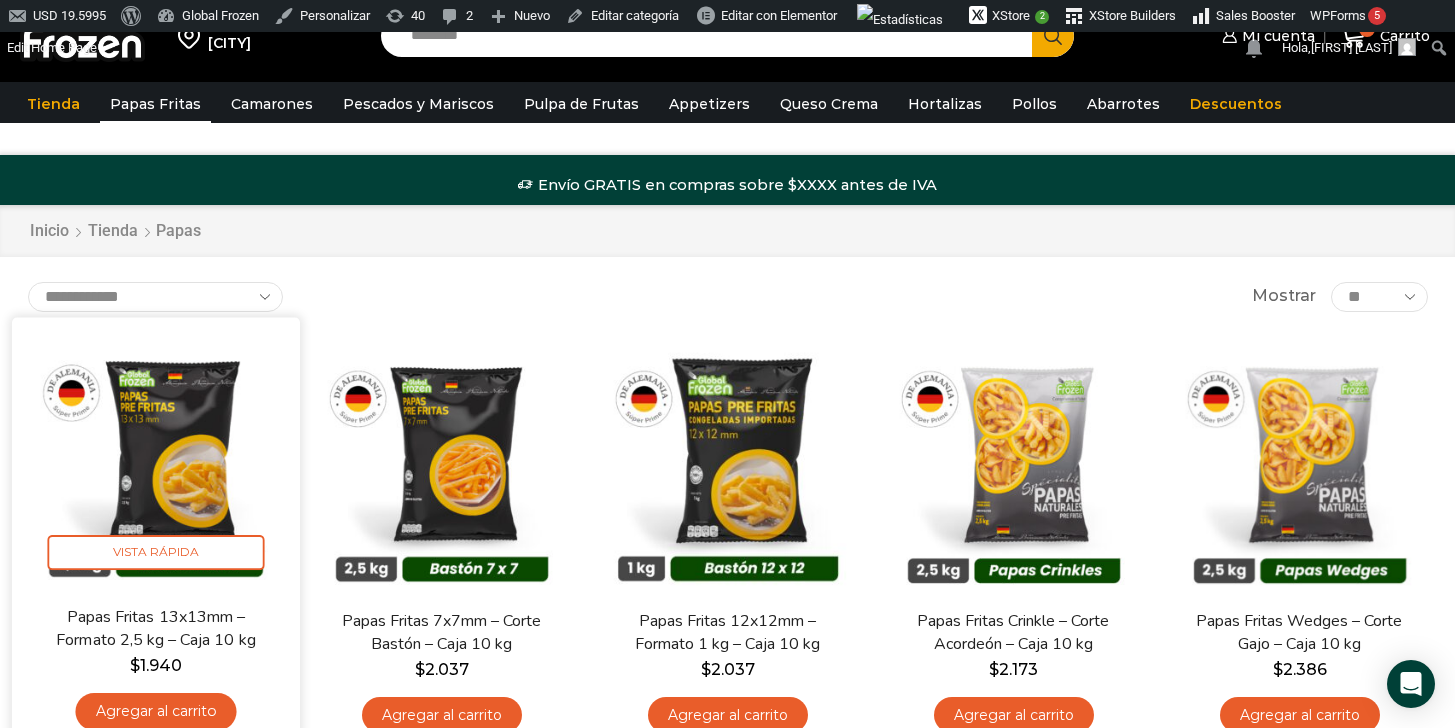 click at bounding box center (156, 461) 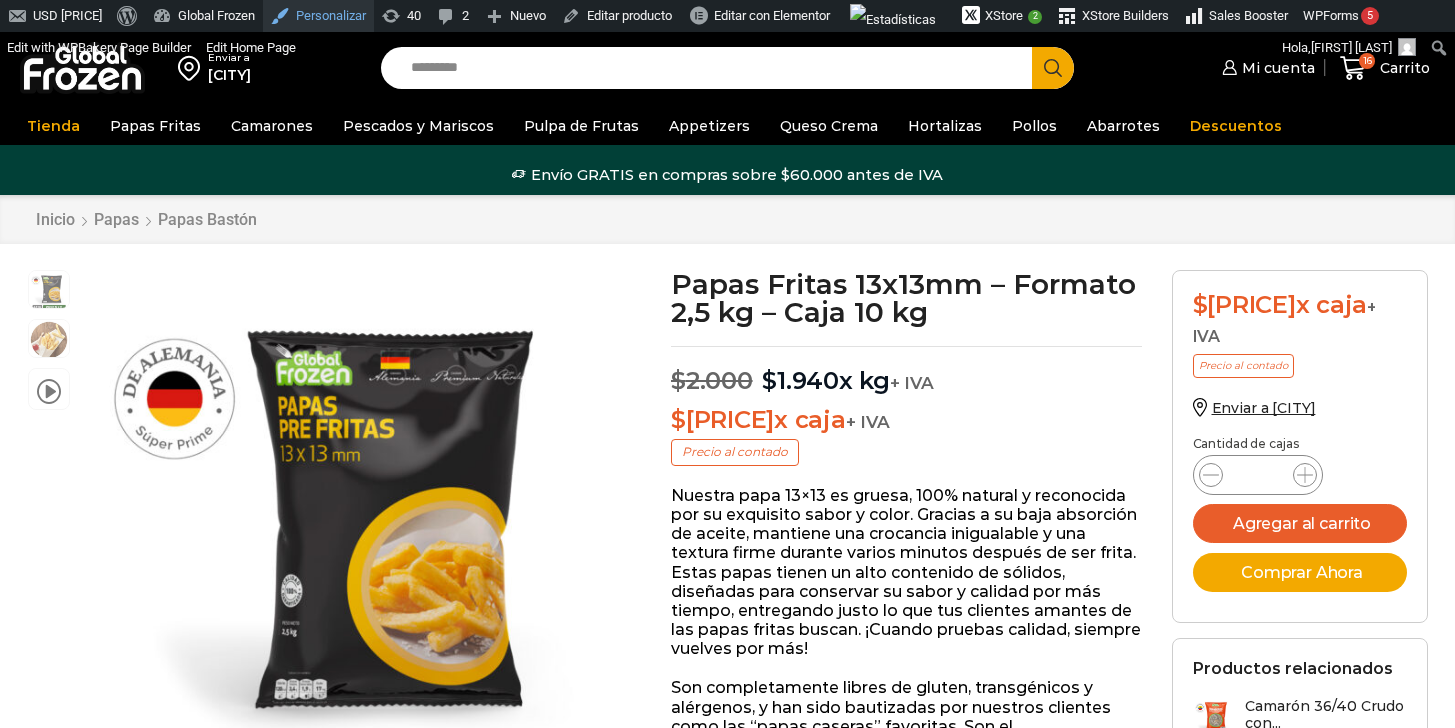 scroll, scrollTop: 1, scrollLeft: 0, axis: vertical 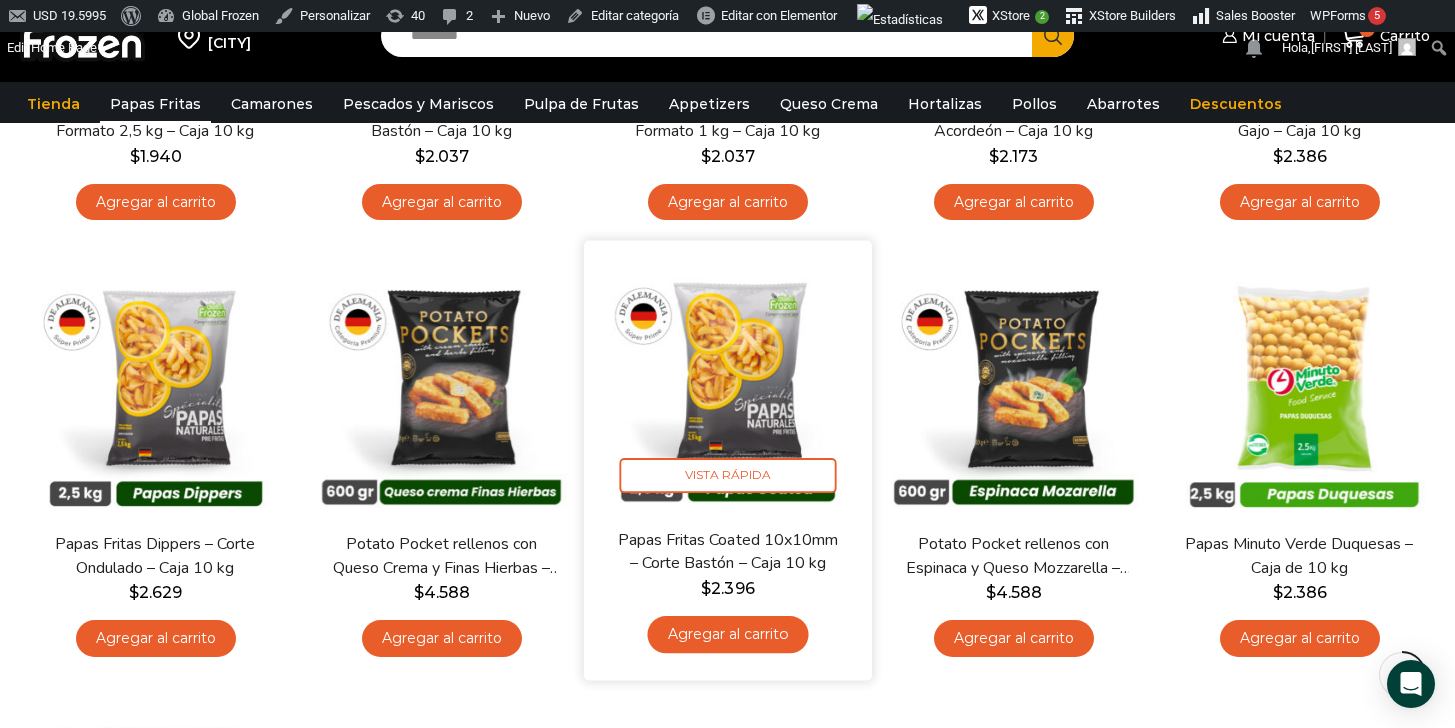 click at bounding box center (728, 385) 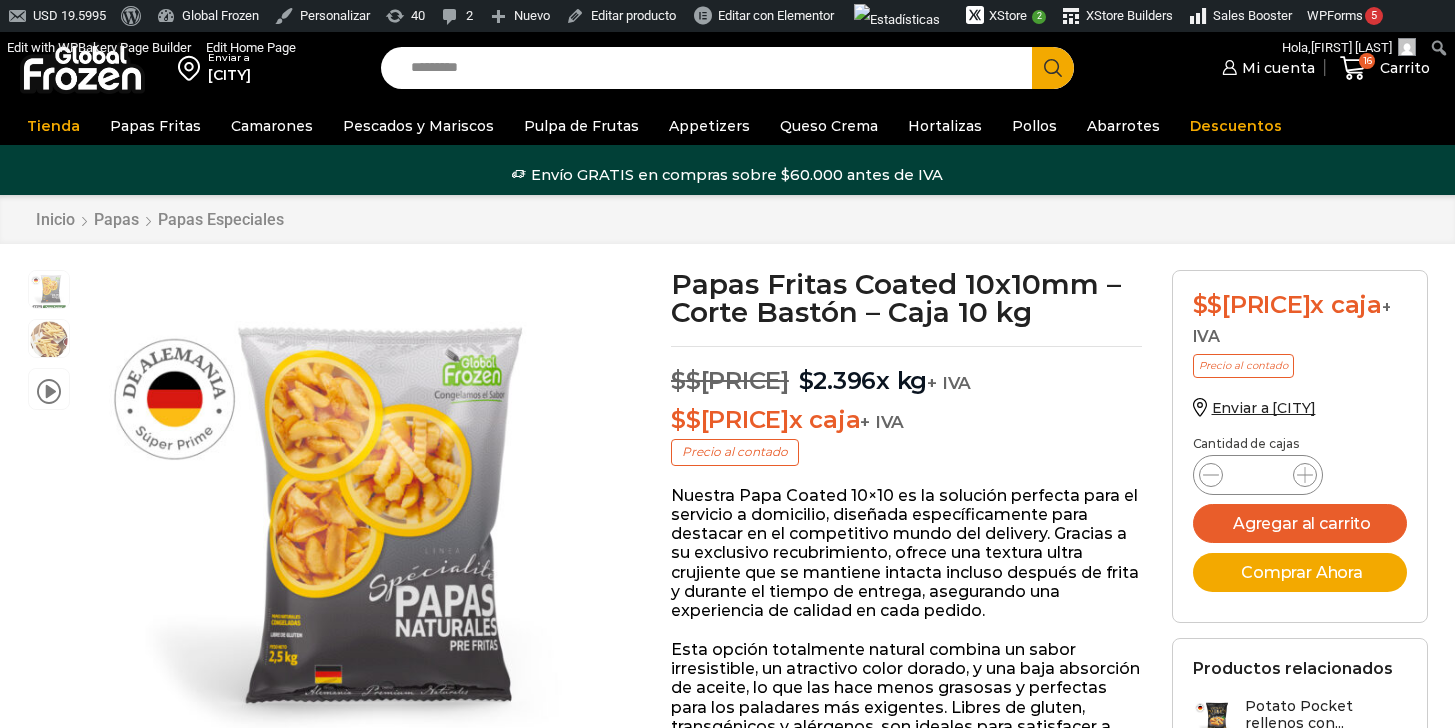 scroll, scrollTop: 1, scrollLeft: 0, axis: vertical 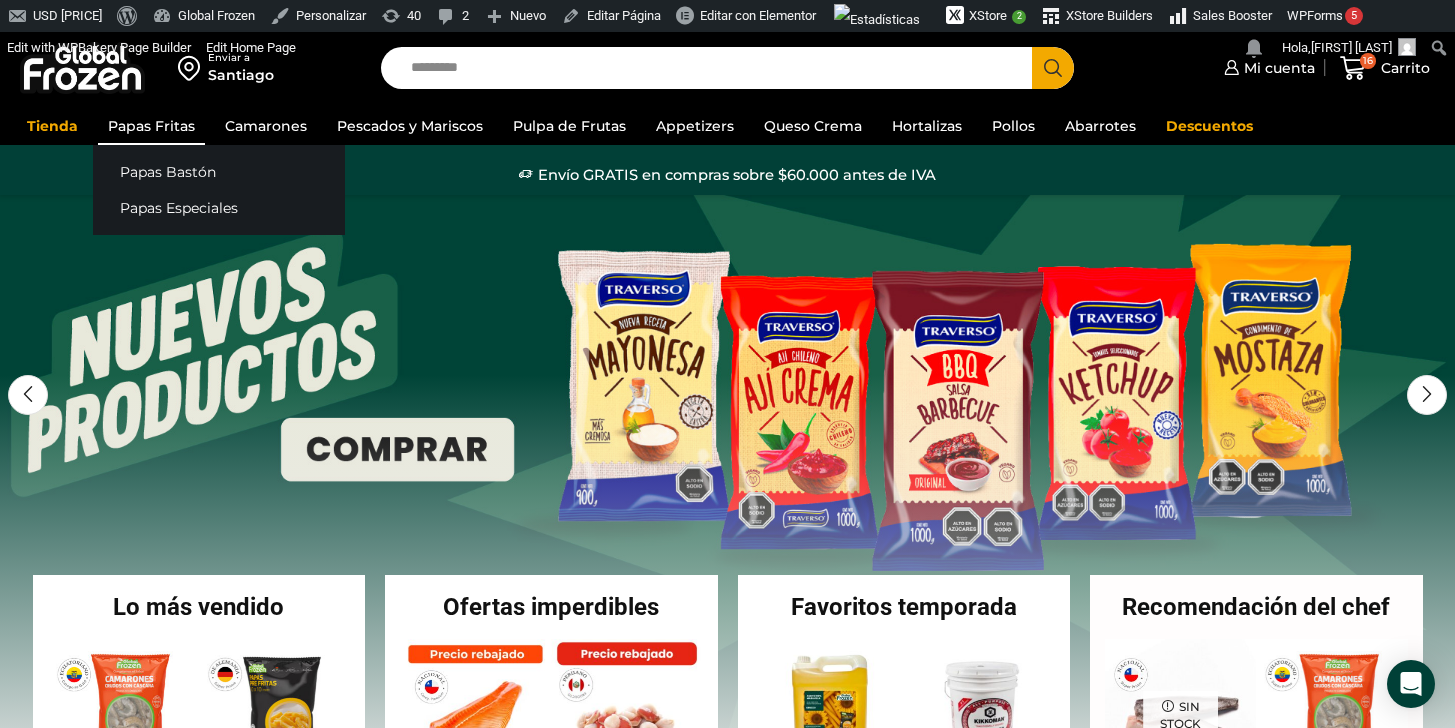 click on "Papas Fritas" at bounding box center (151, 126) 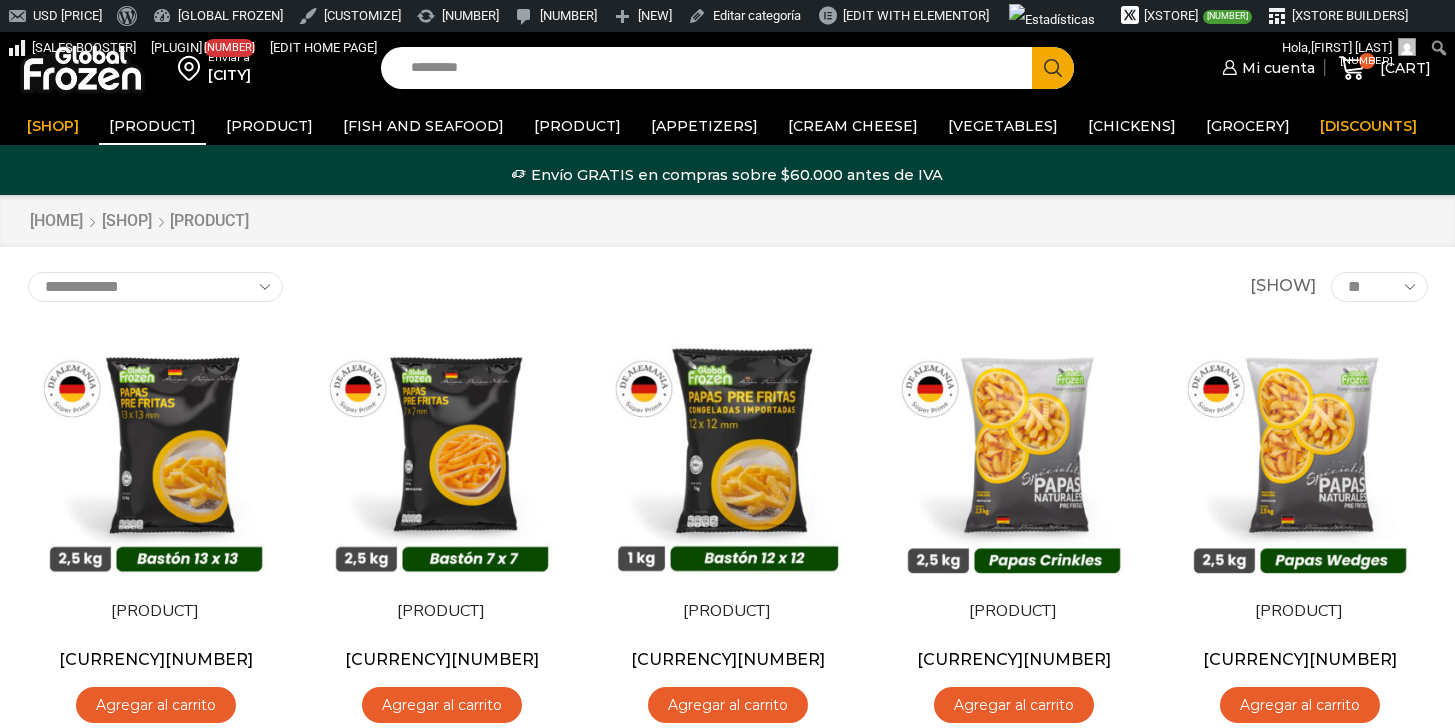 scroll, scrollTop: 0, scrollLeft: 0, axis: both 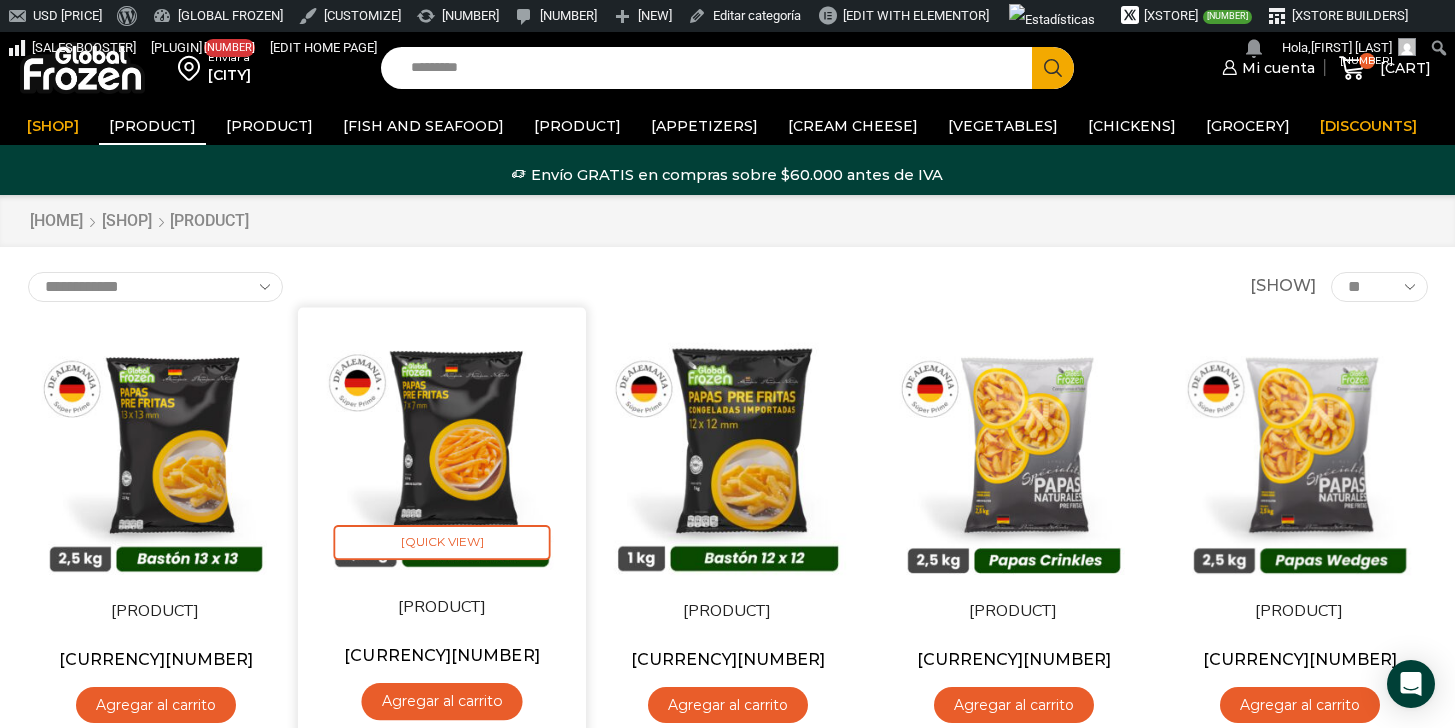 click at bounding box center (442, 451) 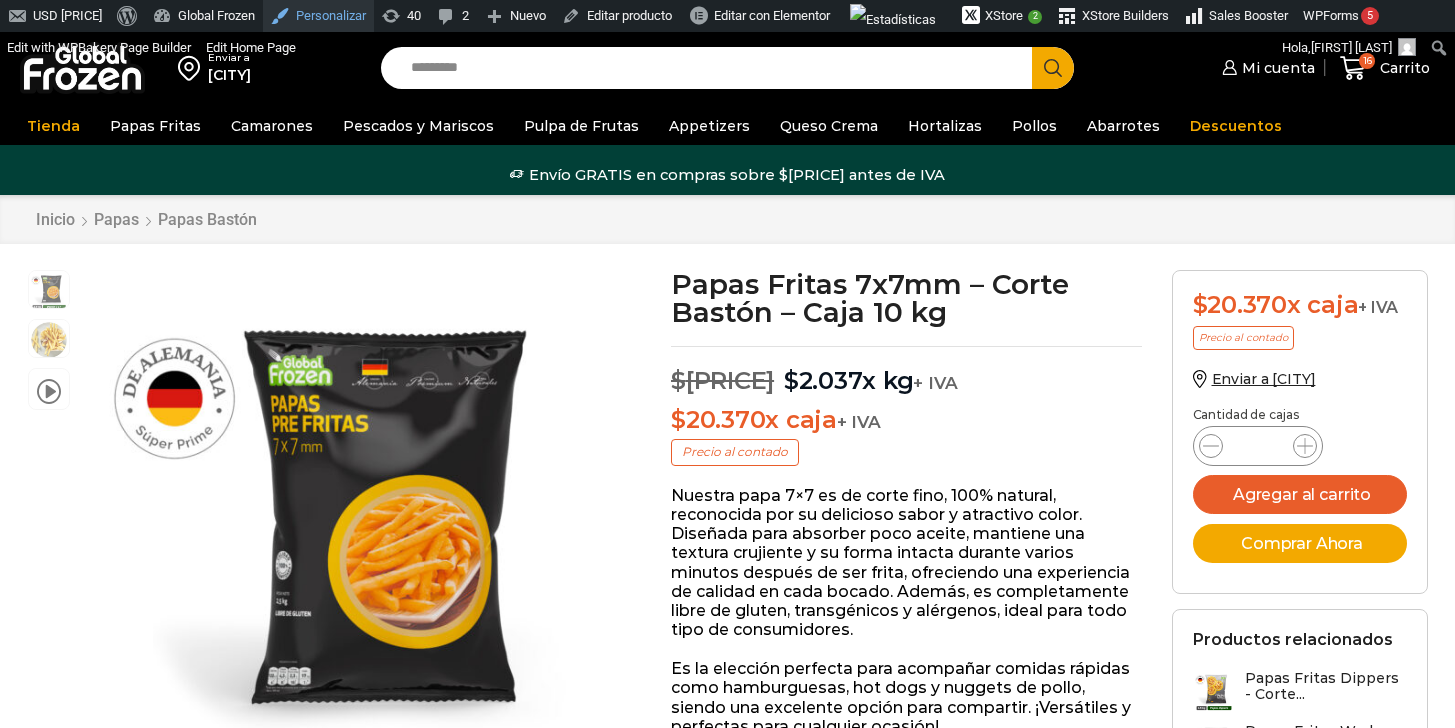 scroll, scrollTop: 1, scrollLeft: 0, axis: vertical 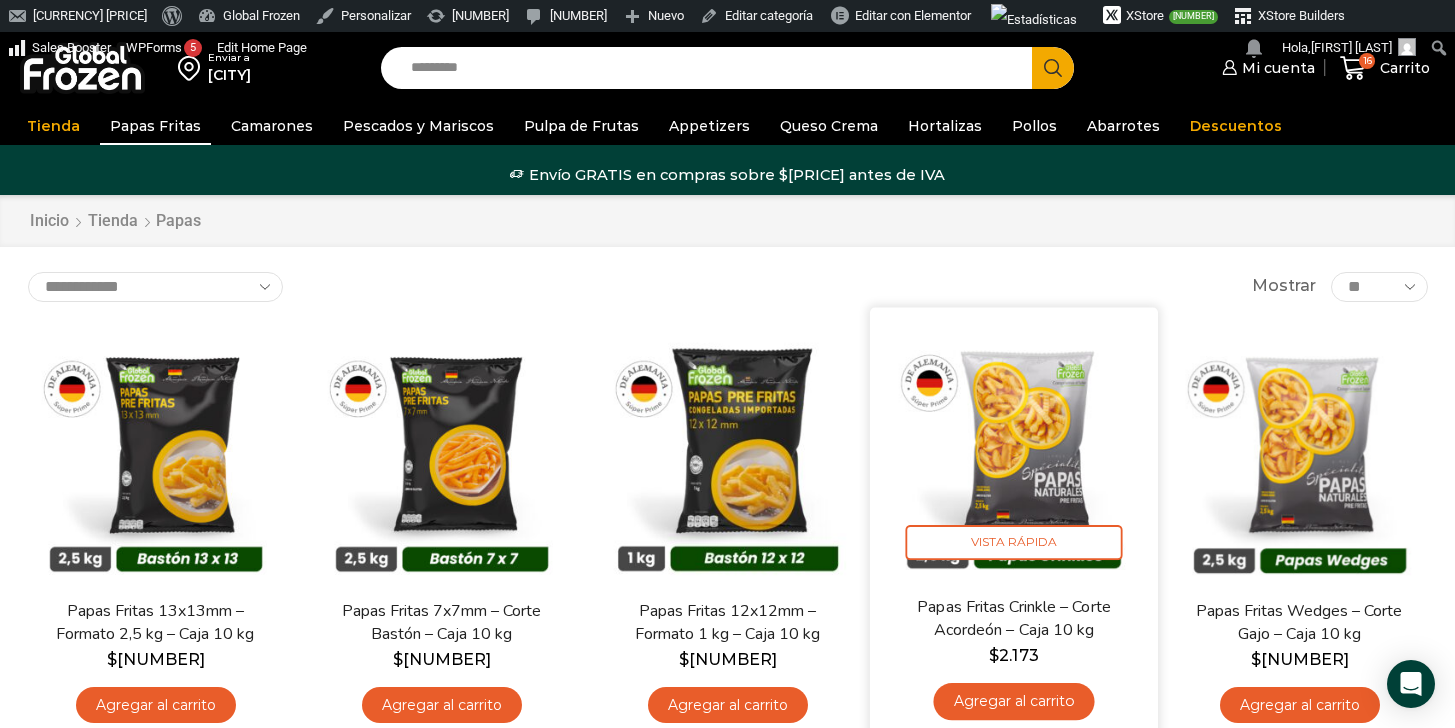 click at bounding box center [1014, 451] 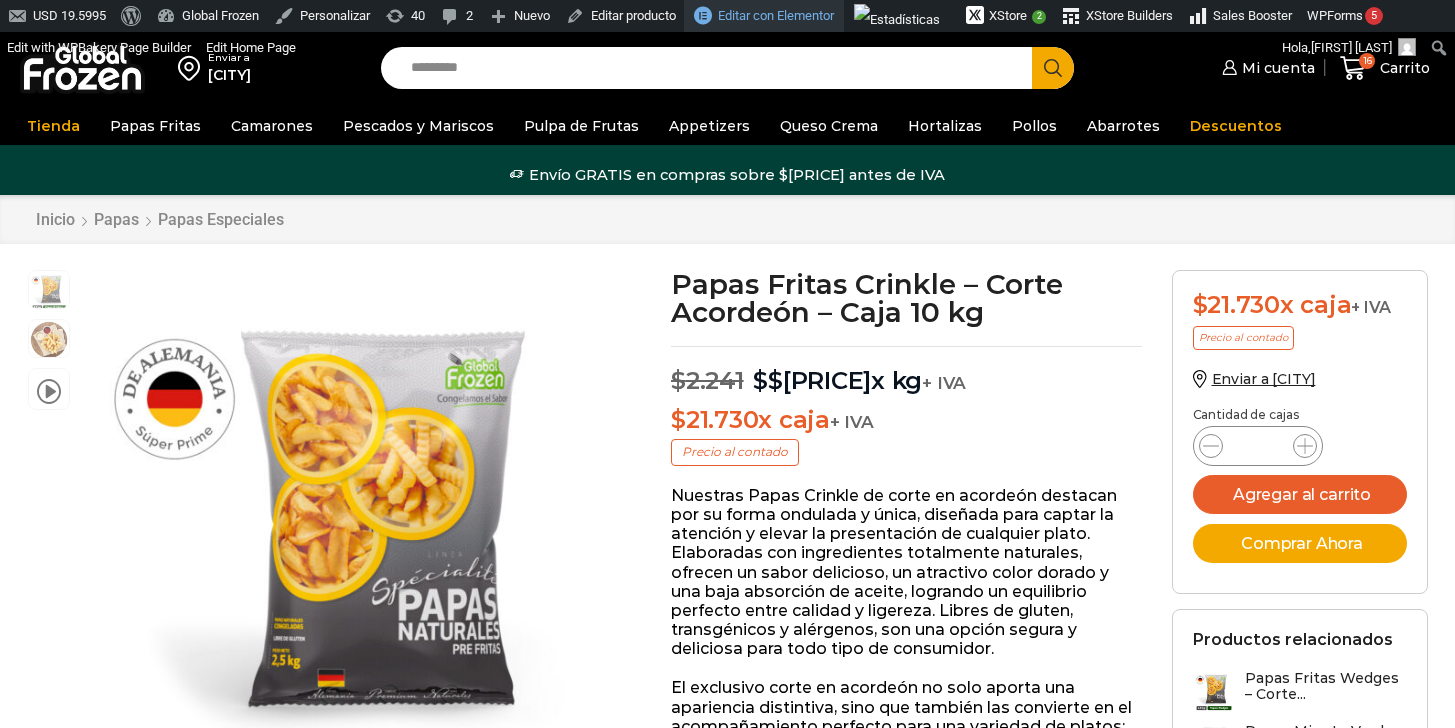 scroll, scrollTop: 1, scrollLeft: 0, axis: vertical 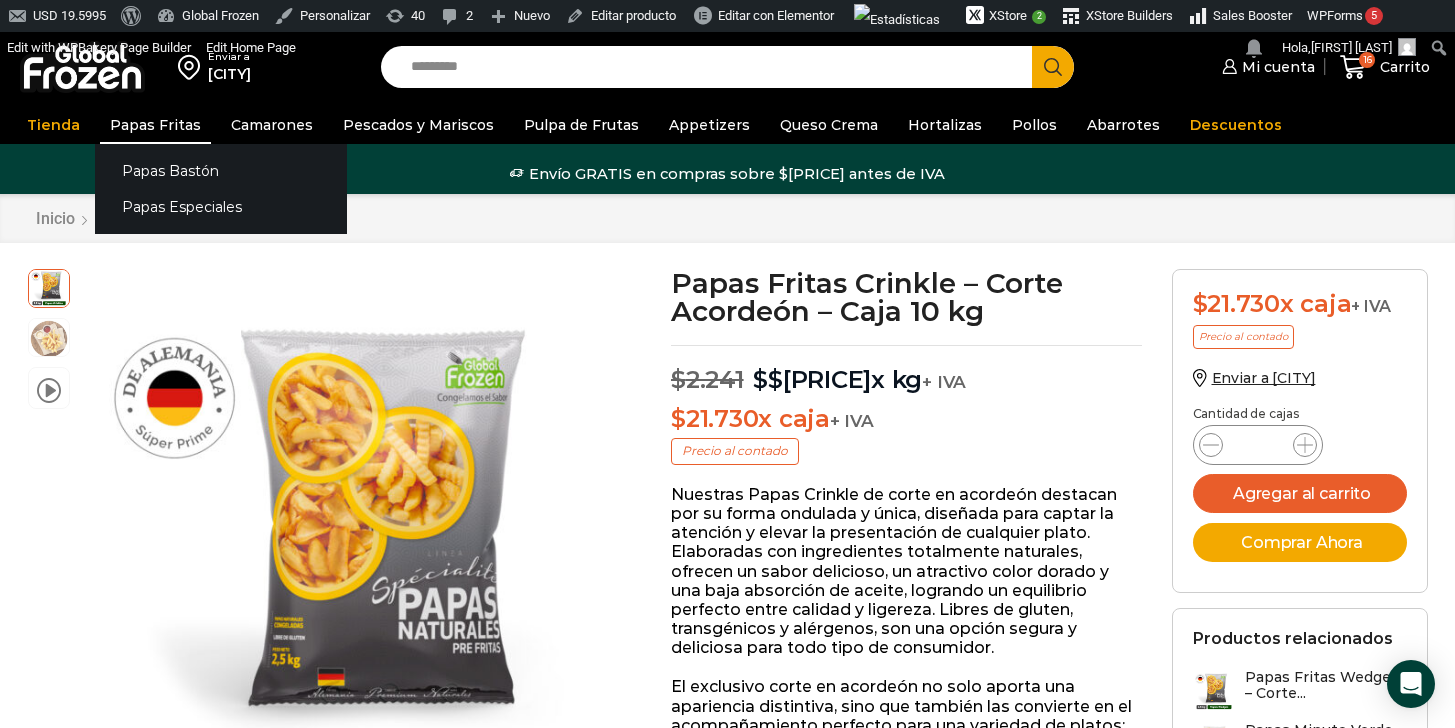 click on "Papas Fritas" at bounding box center [155, 125] 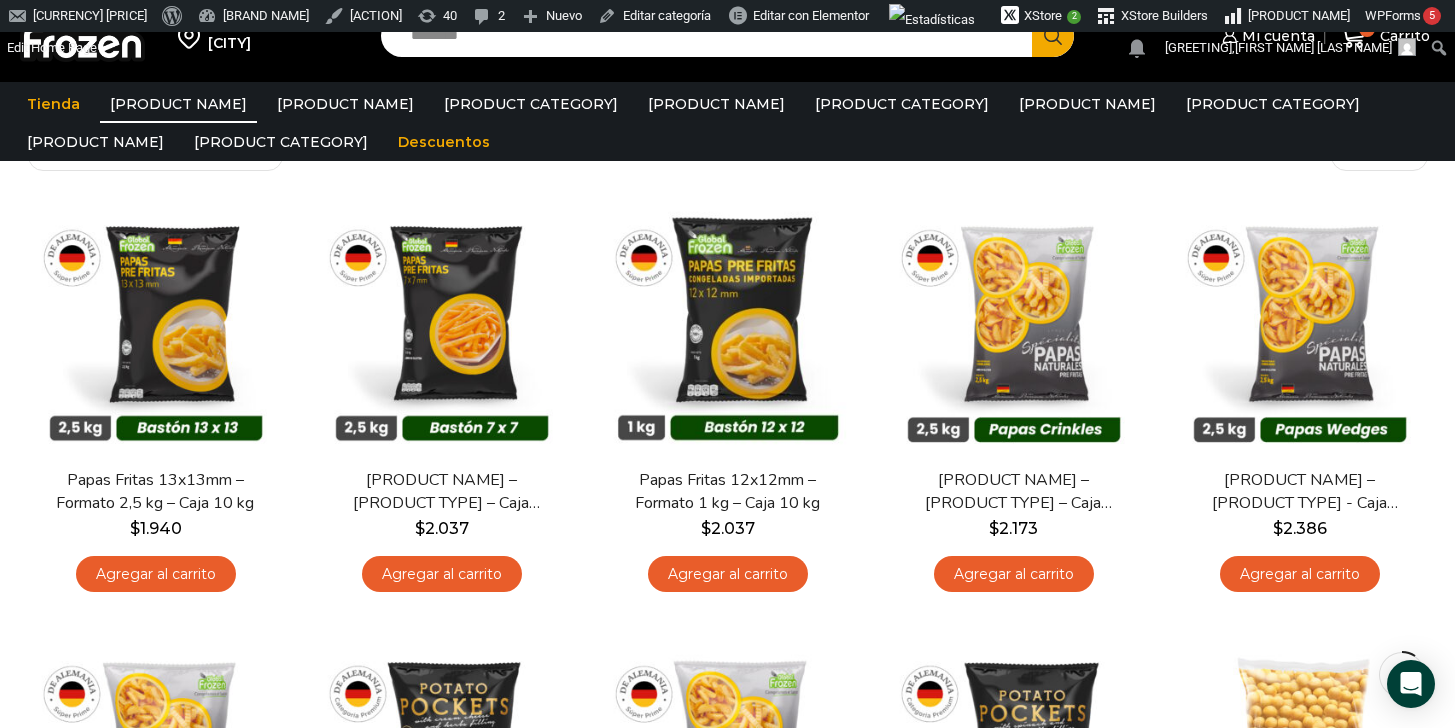 scroll, scrollTop: 142, scrollLeft: 0, axis: vertical 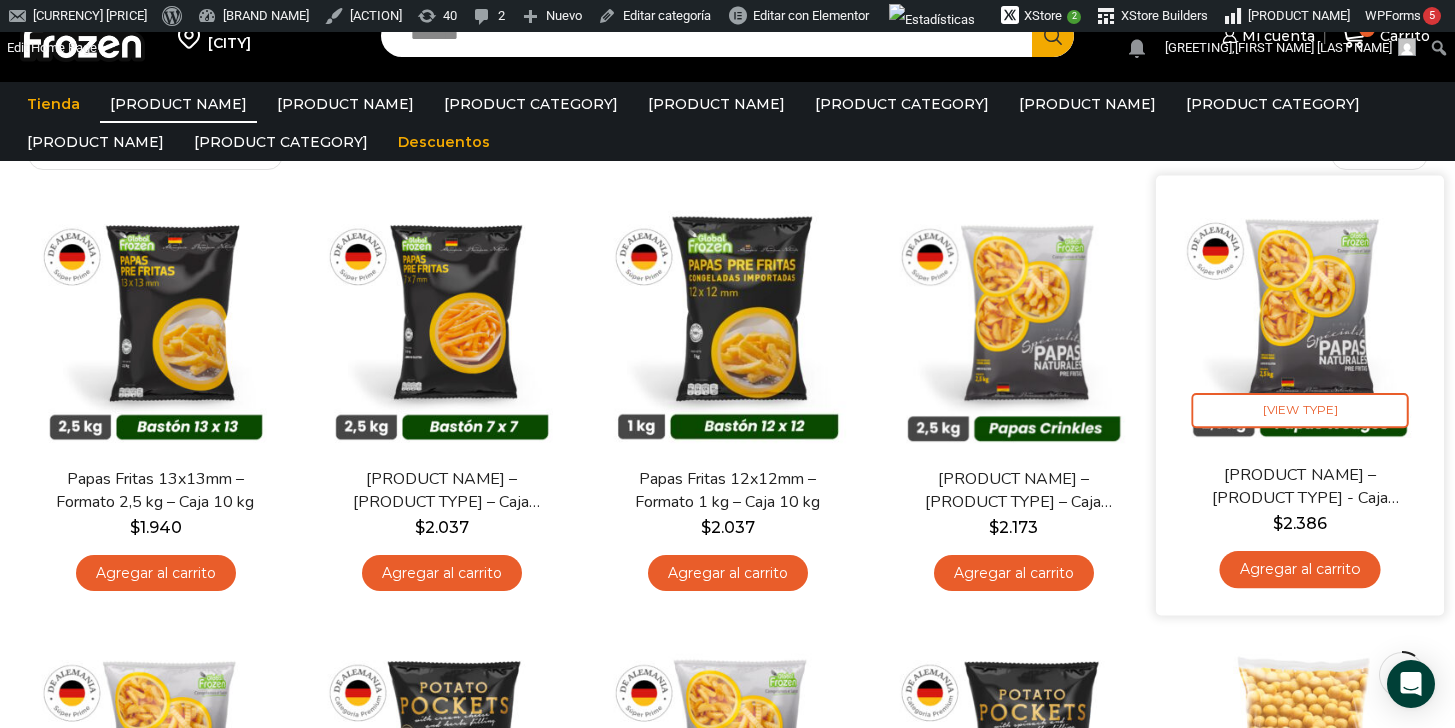 click at bounding box center (1300, 319) 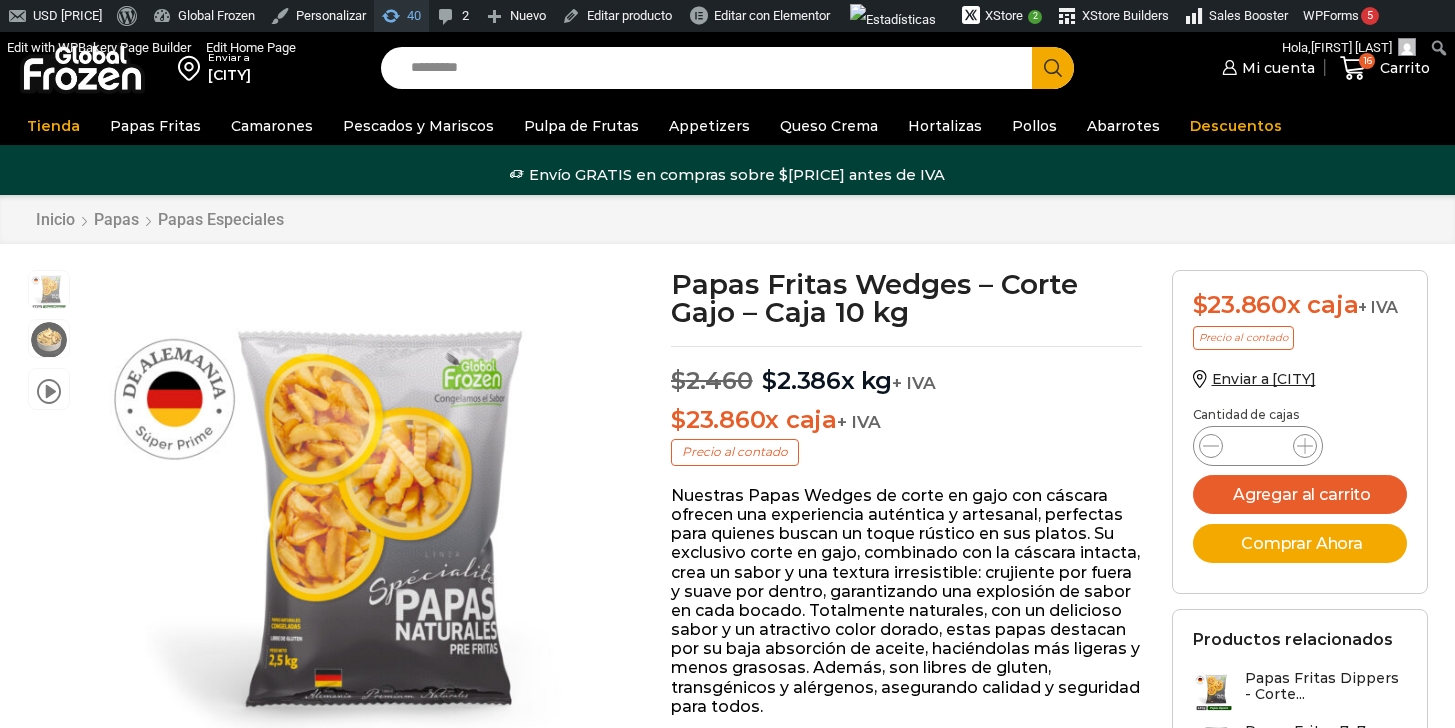 scroll, scrollTop: 1, scrollLeft: 0, axis: vertical 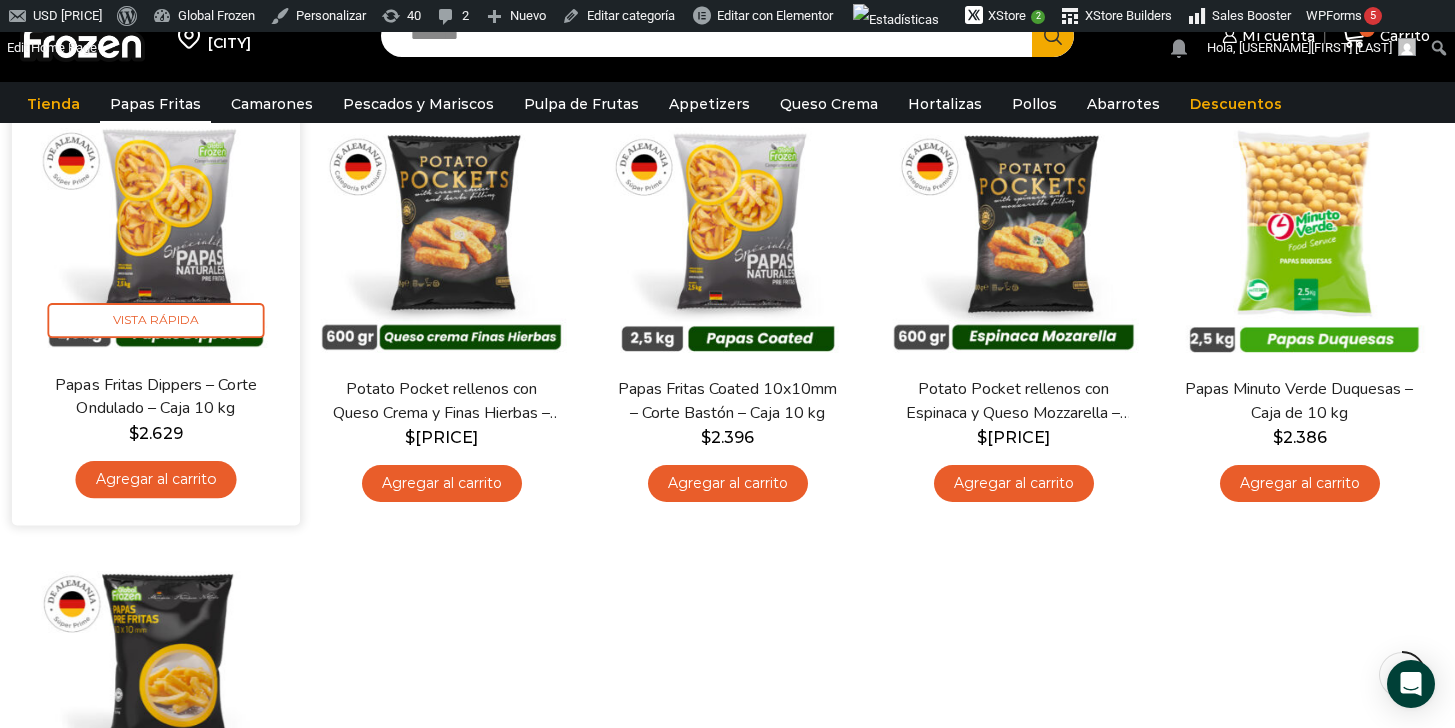 click at bounding box center [156, 230] 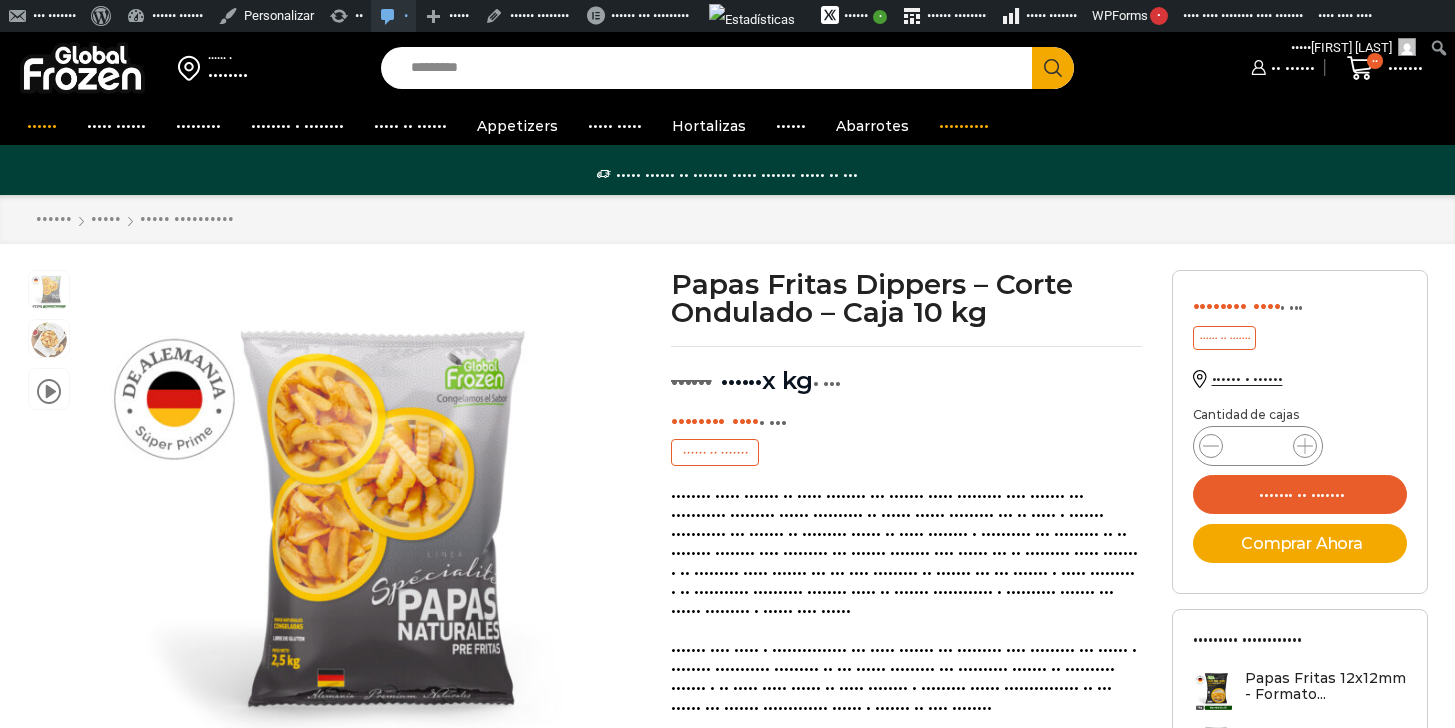 scroll, scrollTop: 1, scrollLeft: 0, axis: vertical 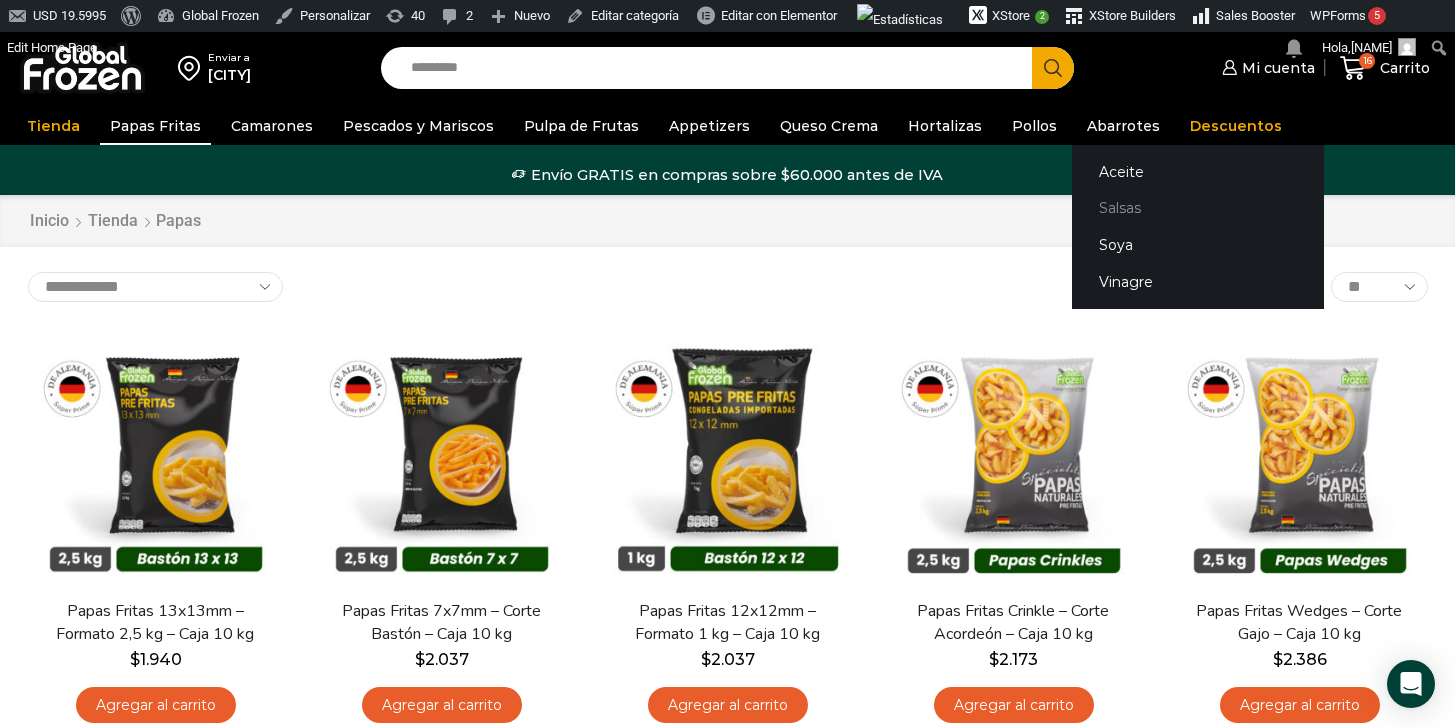 click on "Salsas" at bounding box center (1198, 208) 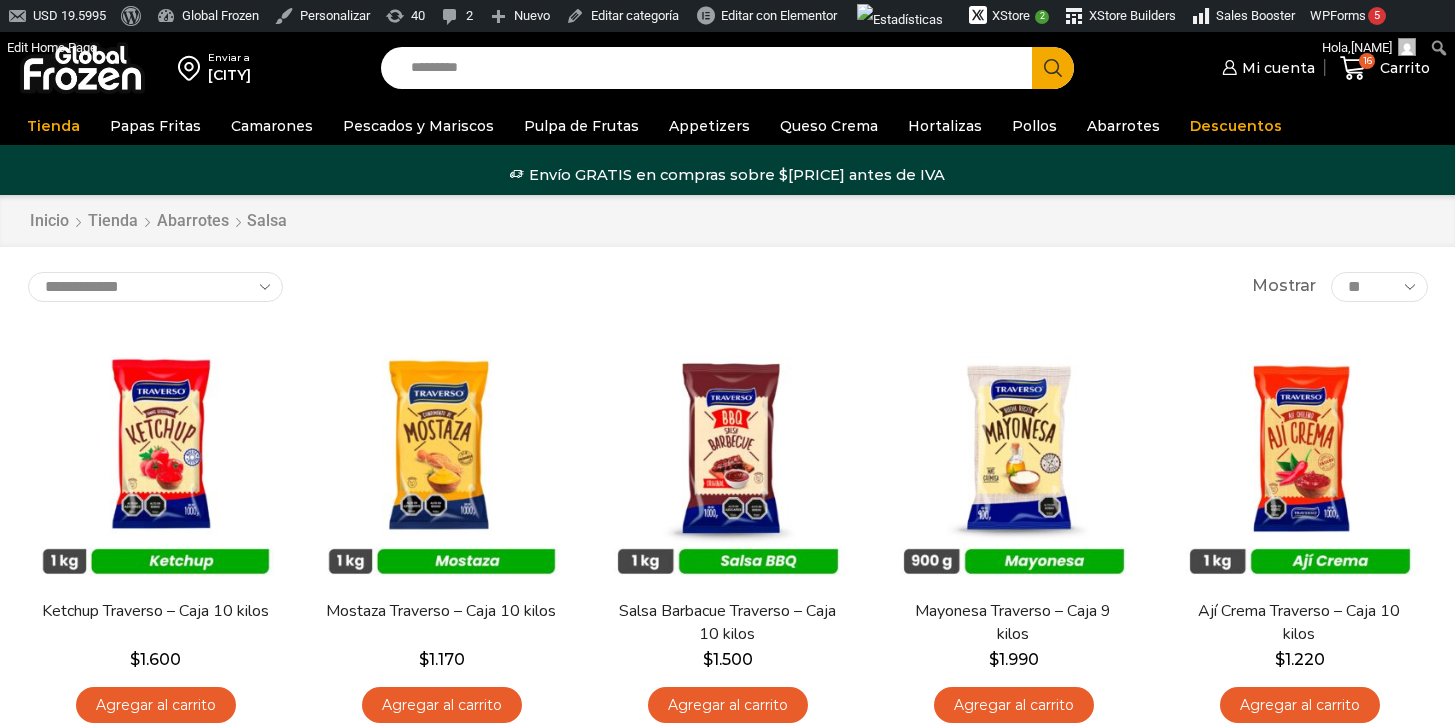 scroll, scrollTop: 0, scrollLeft: 0, axis: both 